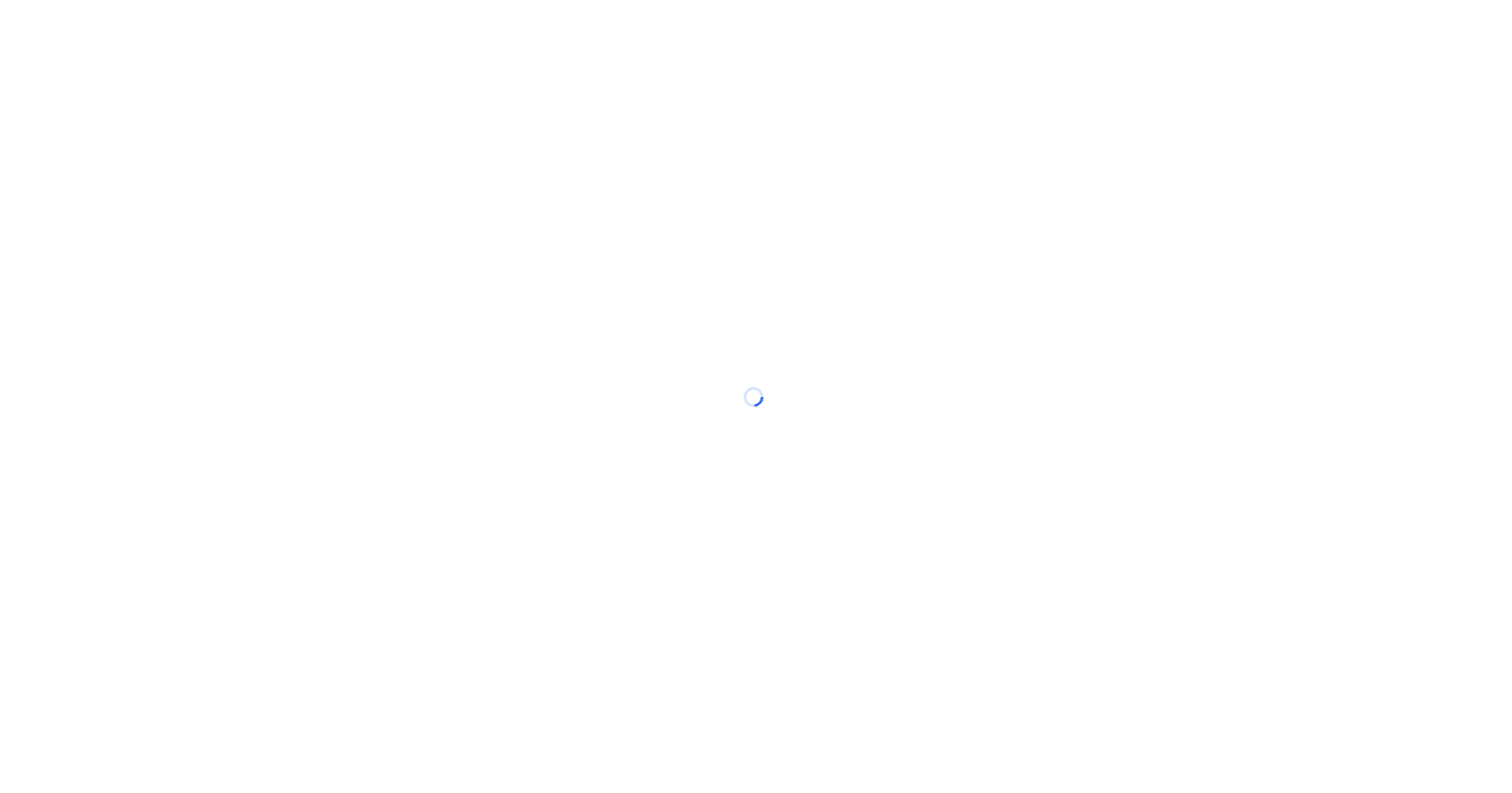 scroll, scrollTop: 0, scrollLeft: 0, axis: both 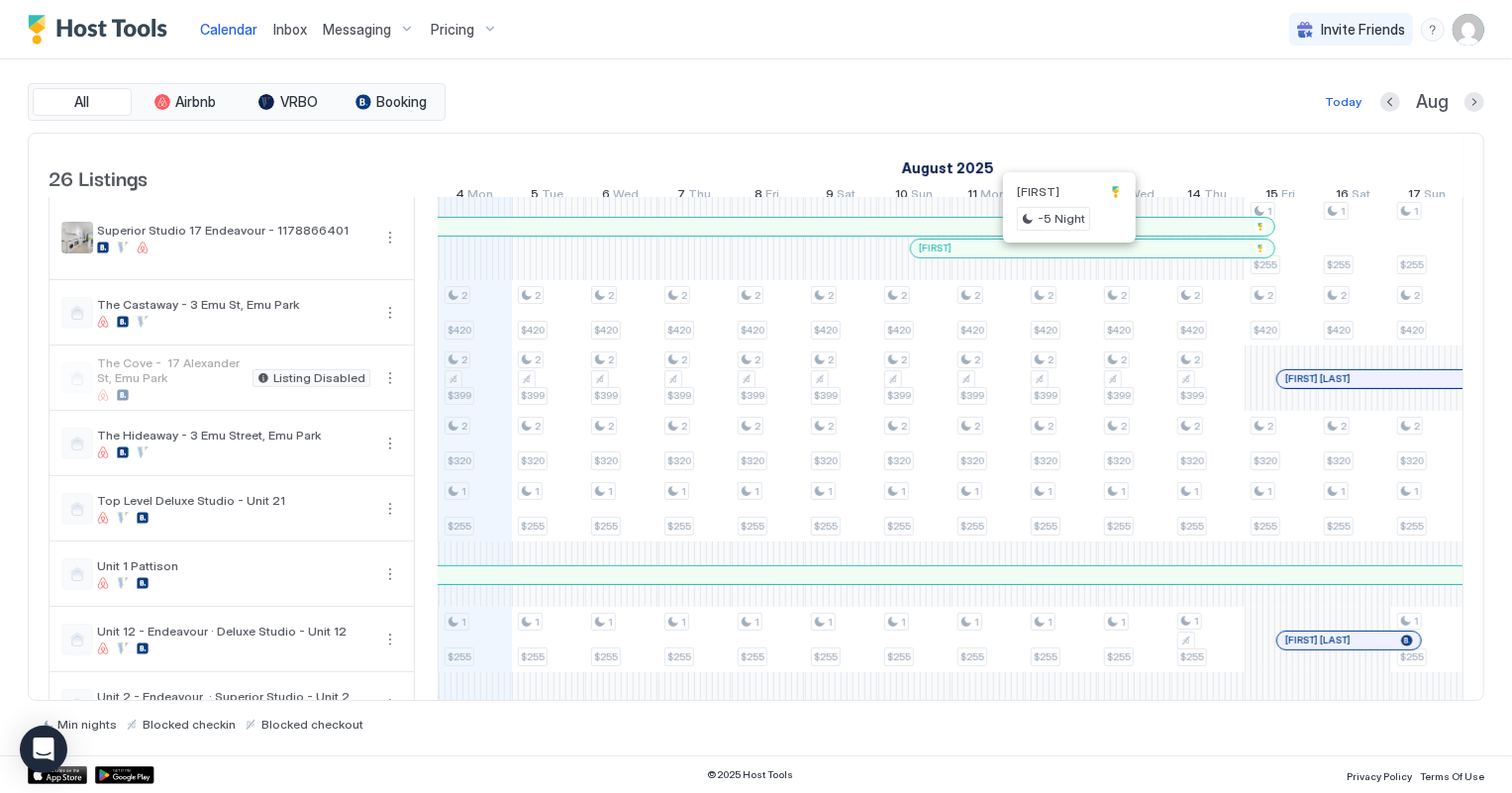 click at bounding box center [1068, 248] 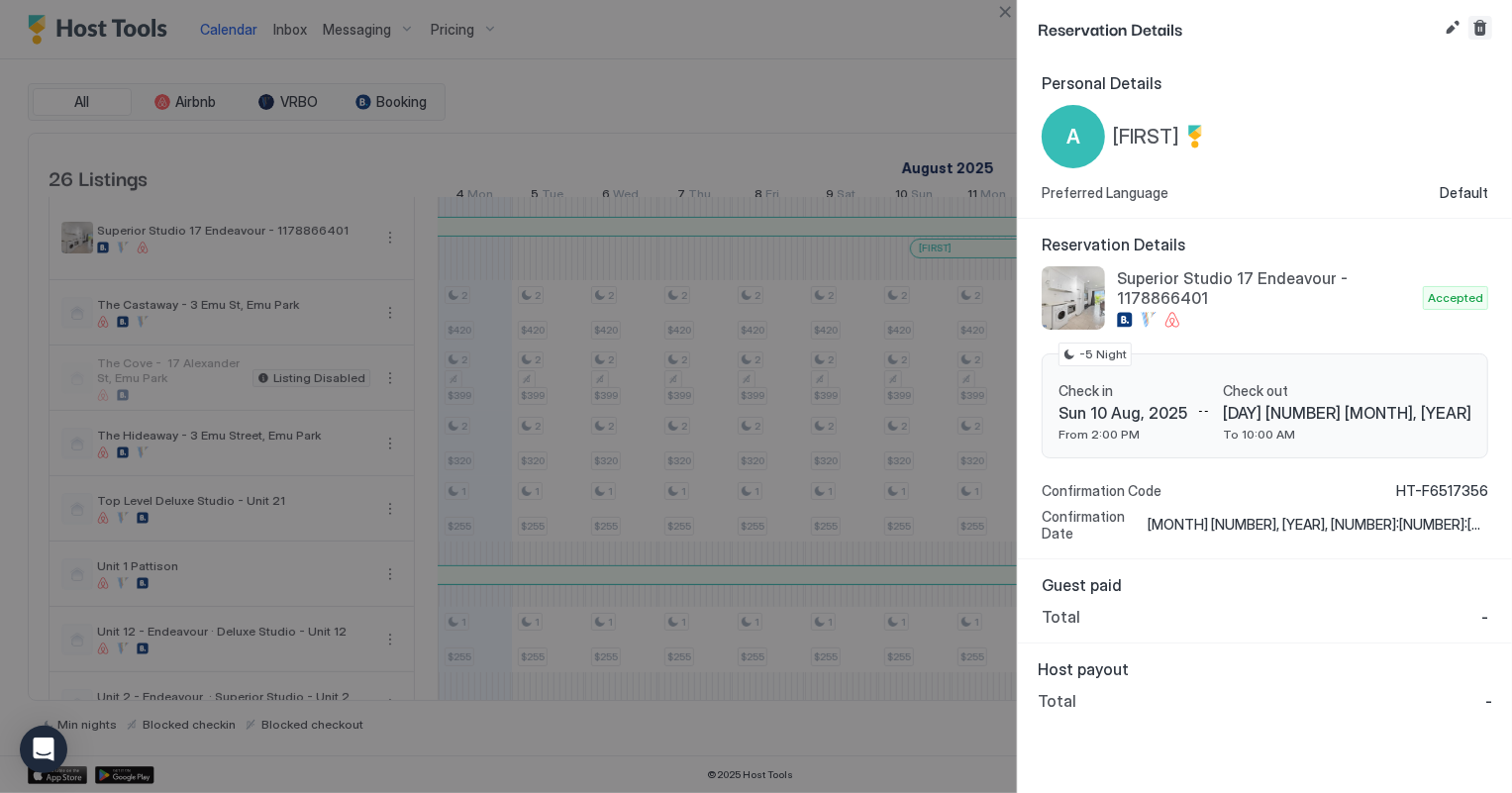 click at bounding box center [1480, 28] 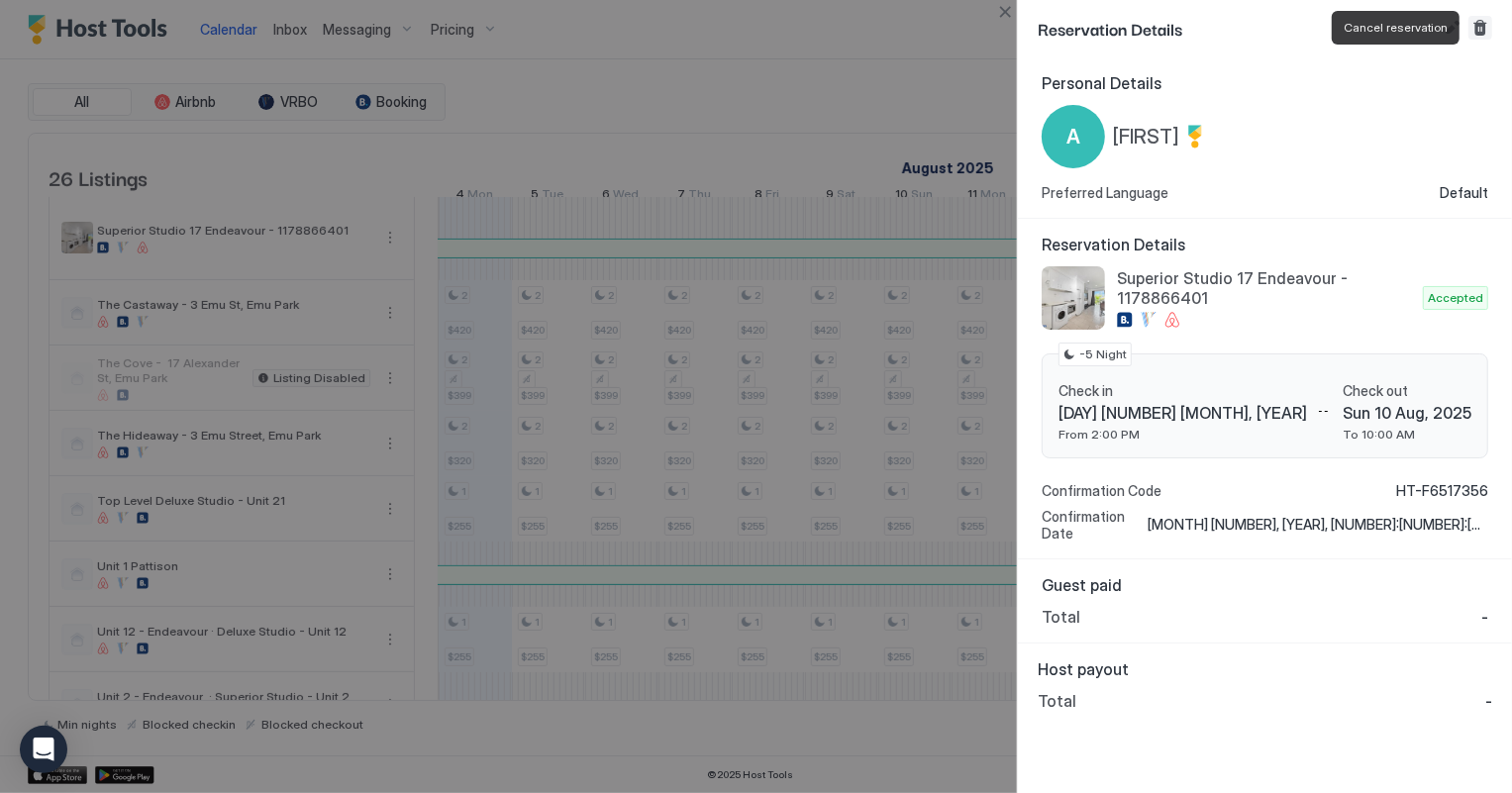 click at bounding box center [1480, 28] 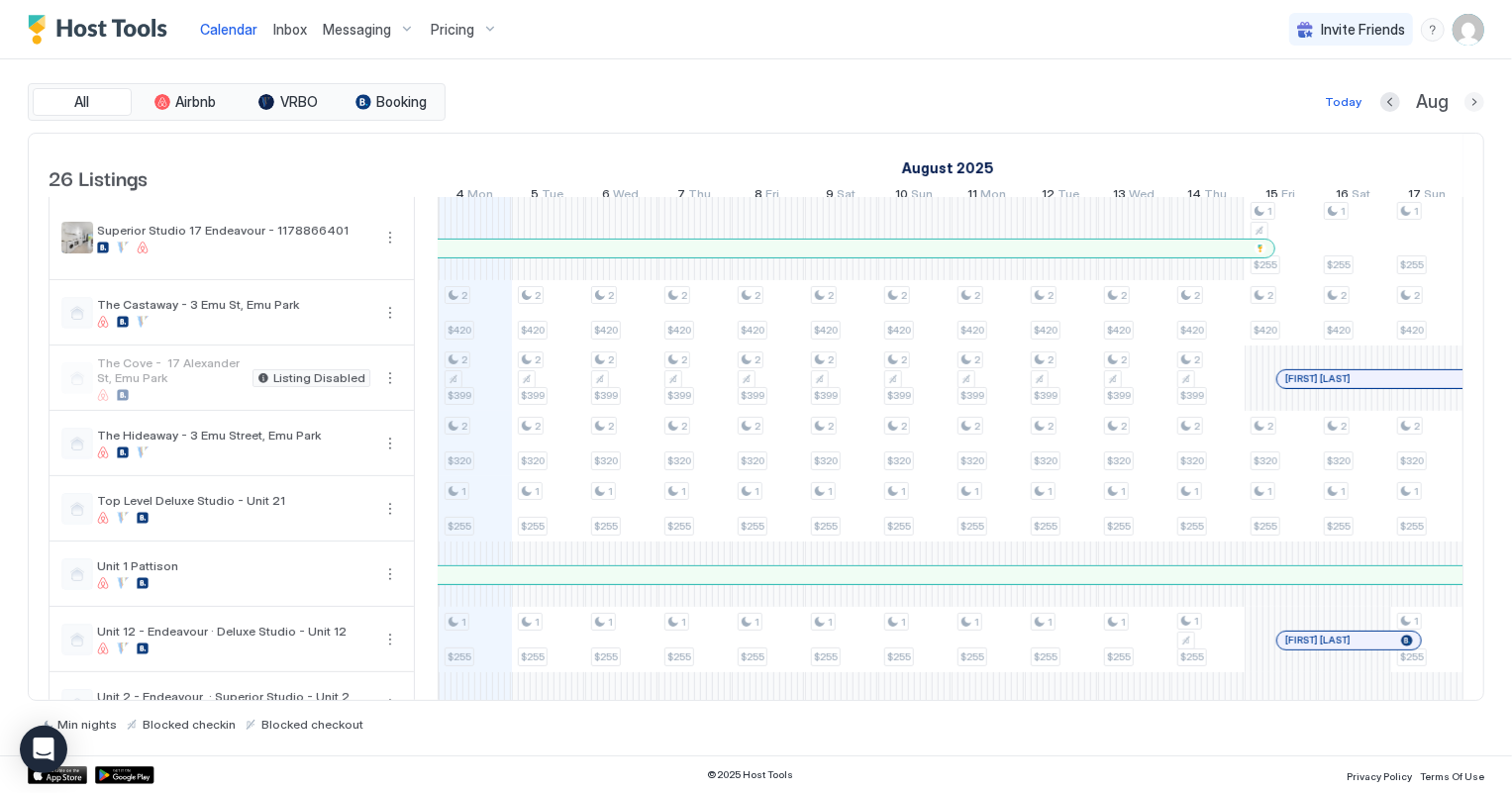 click at bounding box center [1474, 102] 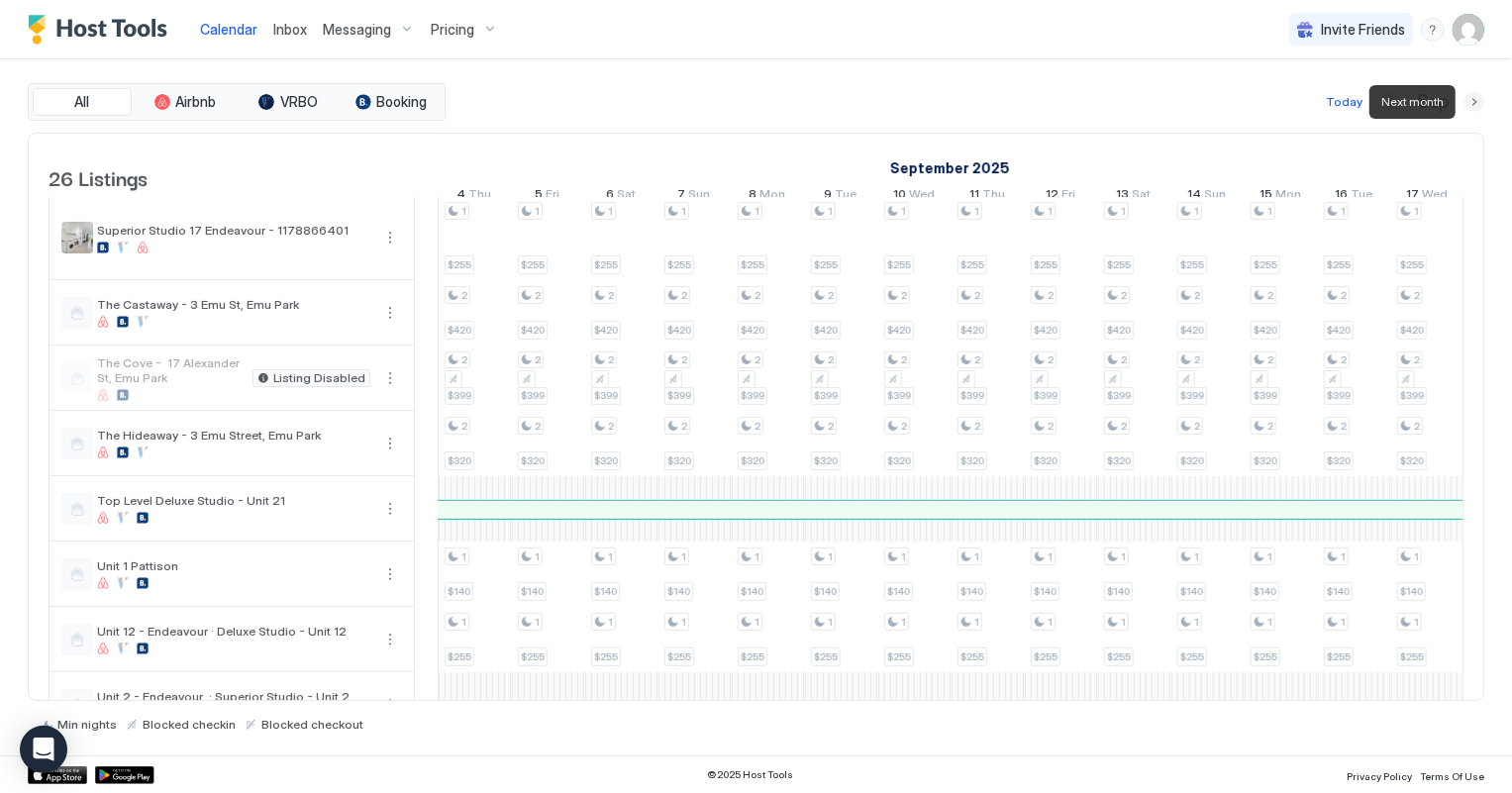 click at bounding box center [1474, 102] 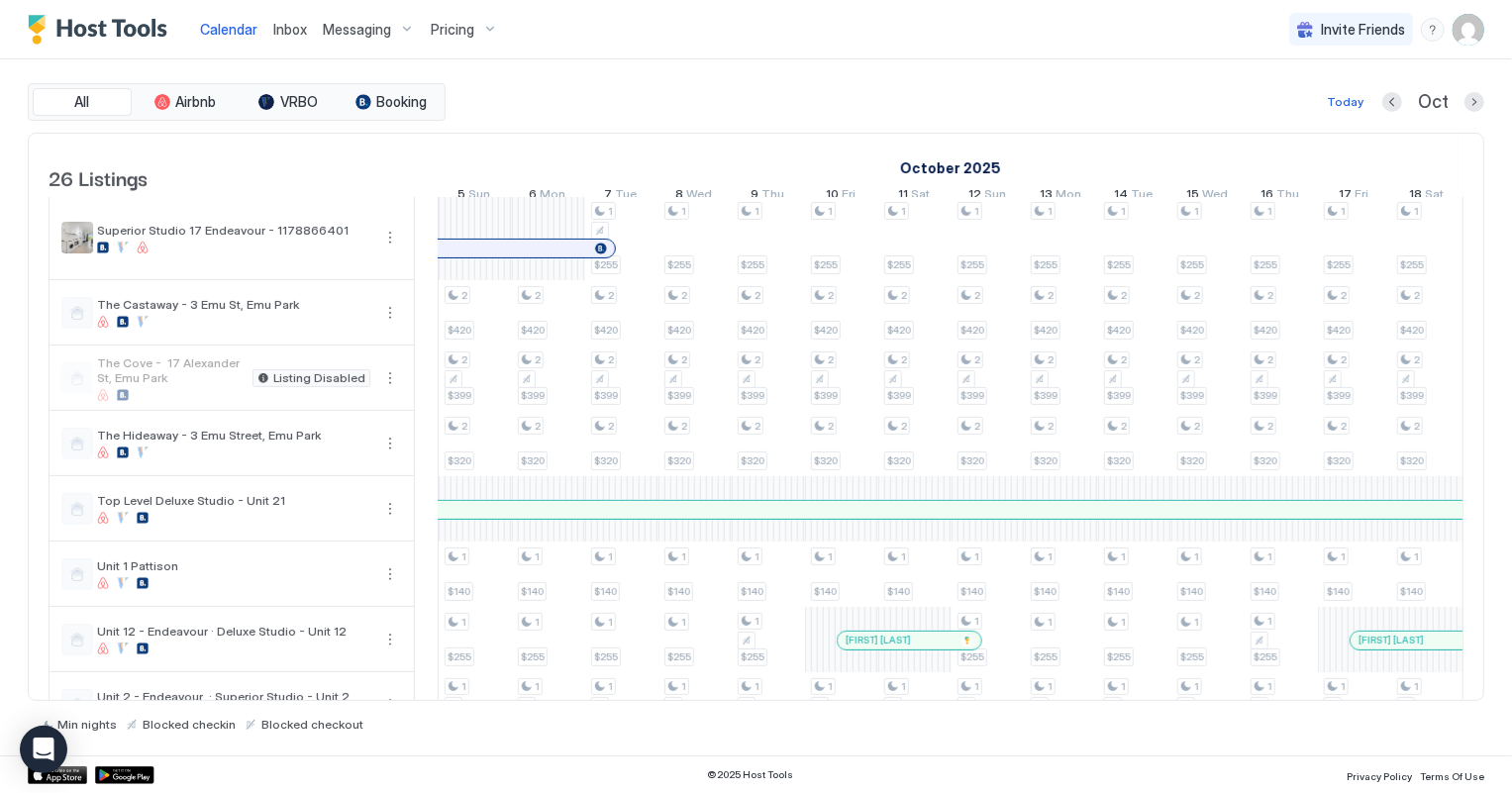scroll, scrollTop: 0, scrollLeft: 1135, axis: horizontal 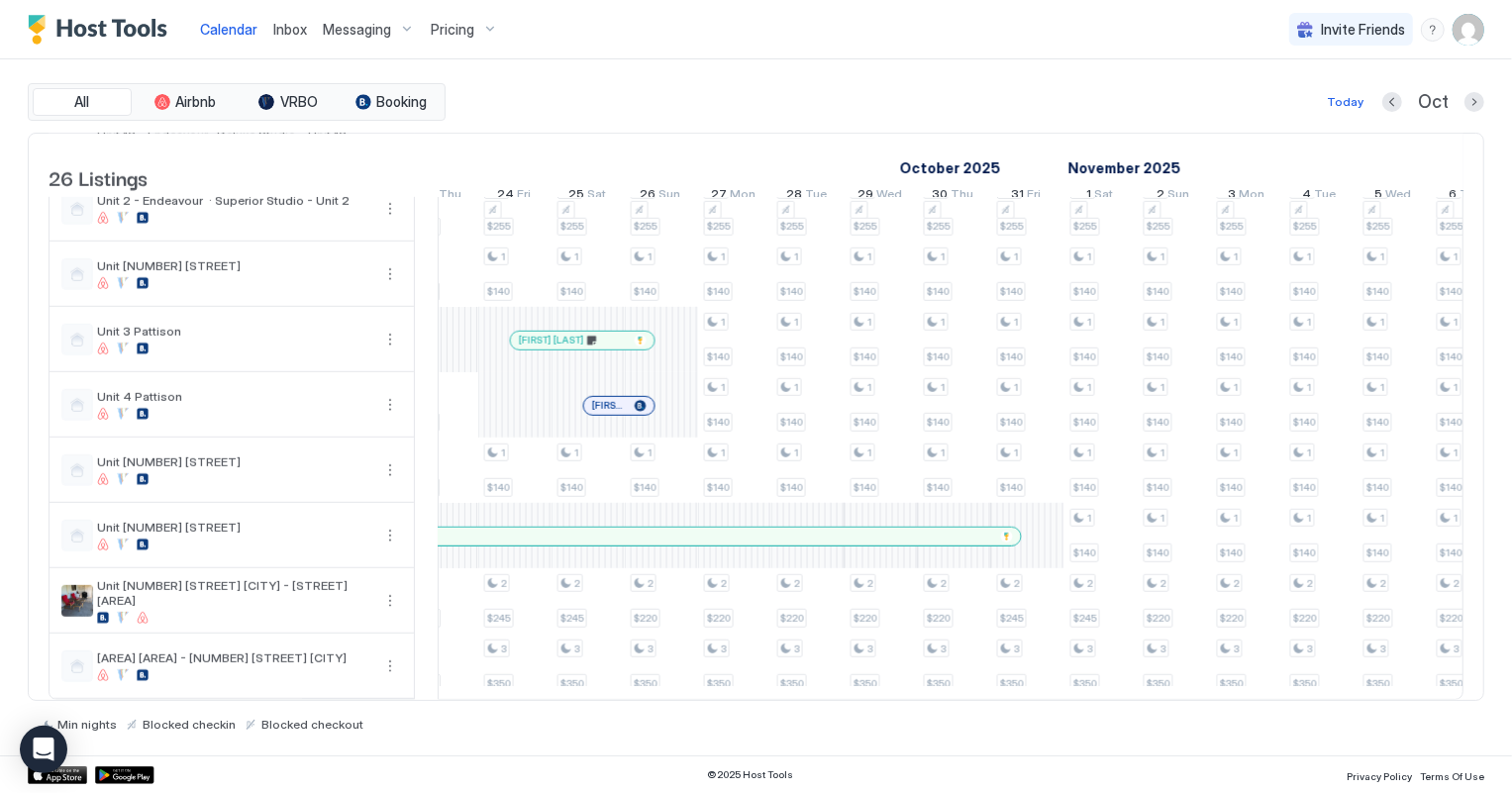 click at bounding box center (623, 406) 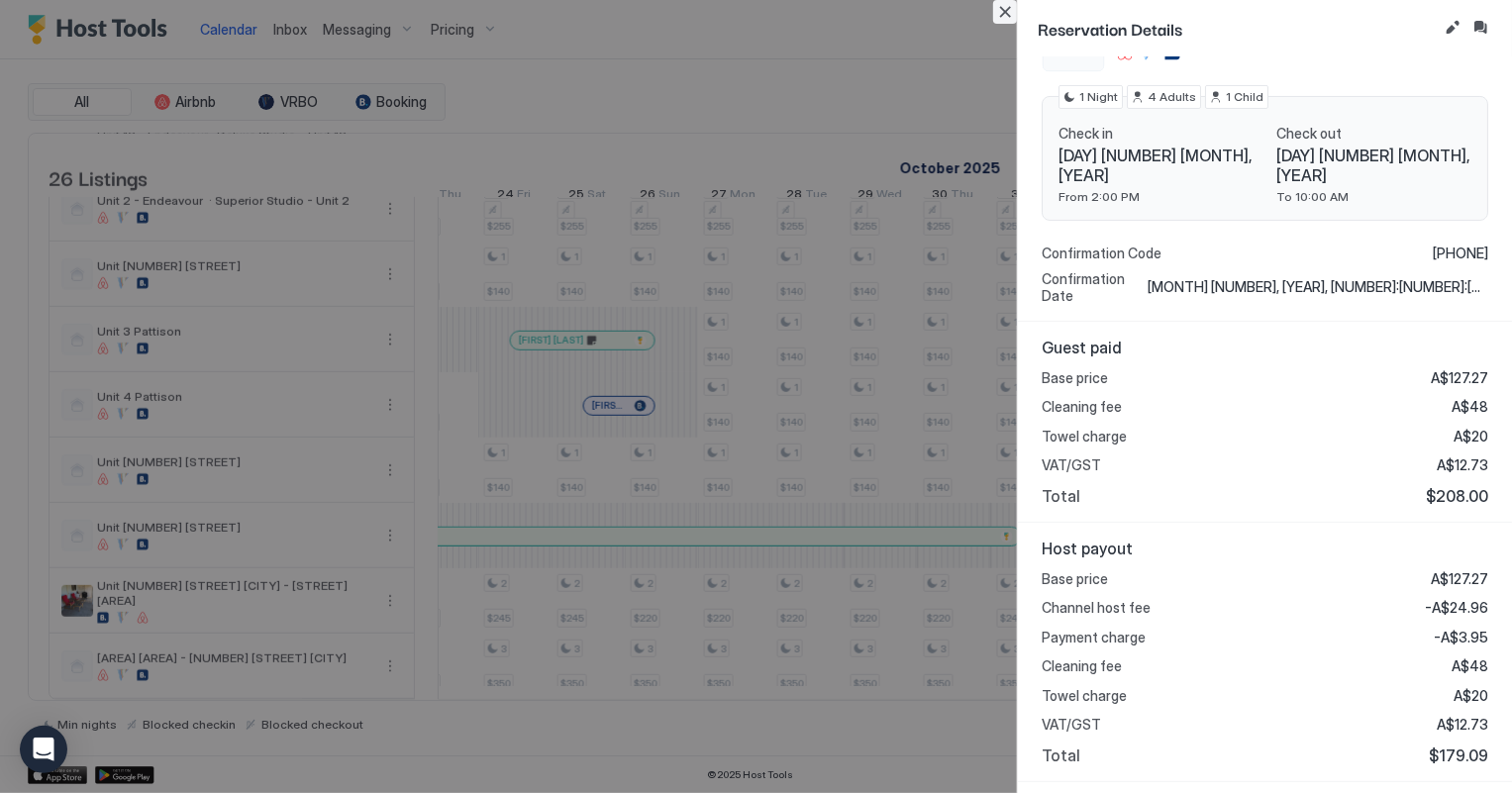 click at bounding box center [1005, 12] 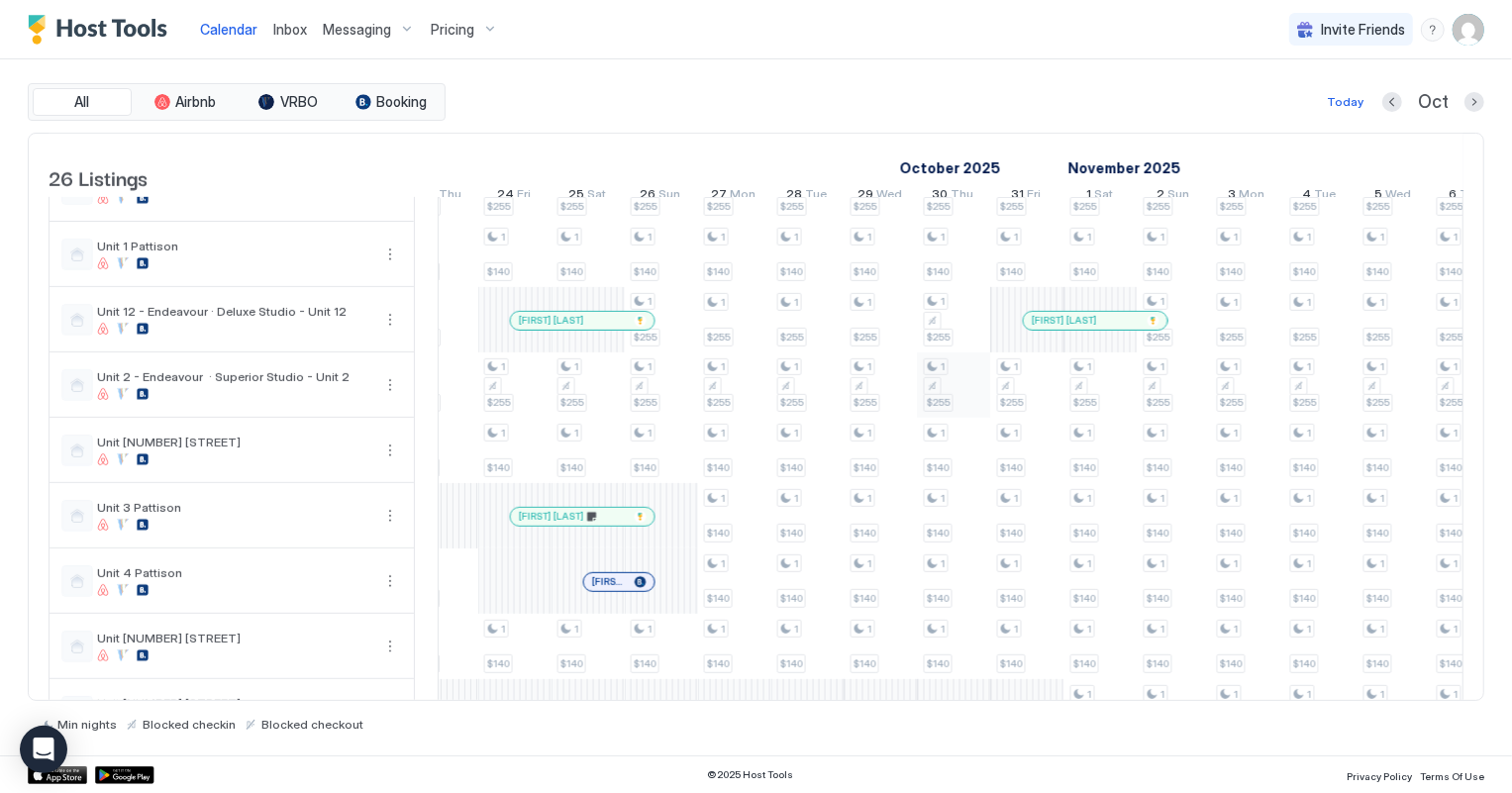 scroll, scrollTop: 1059, scrollLeft: 0, axis: vertical 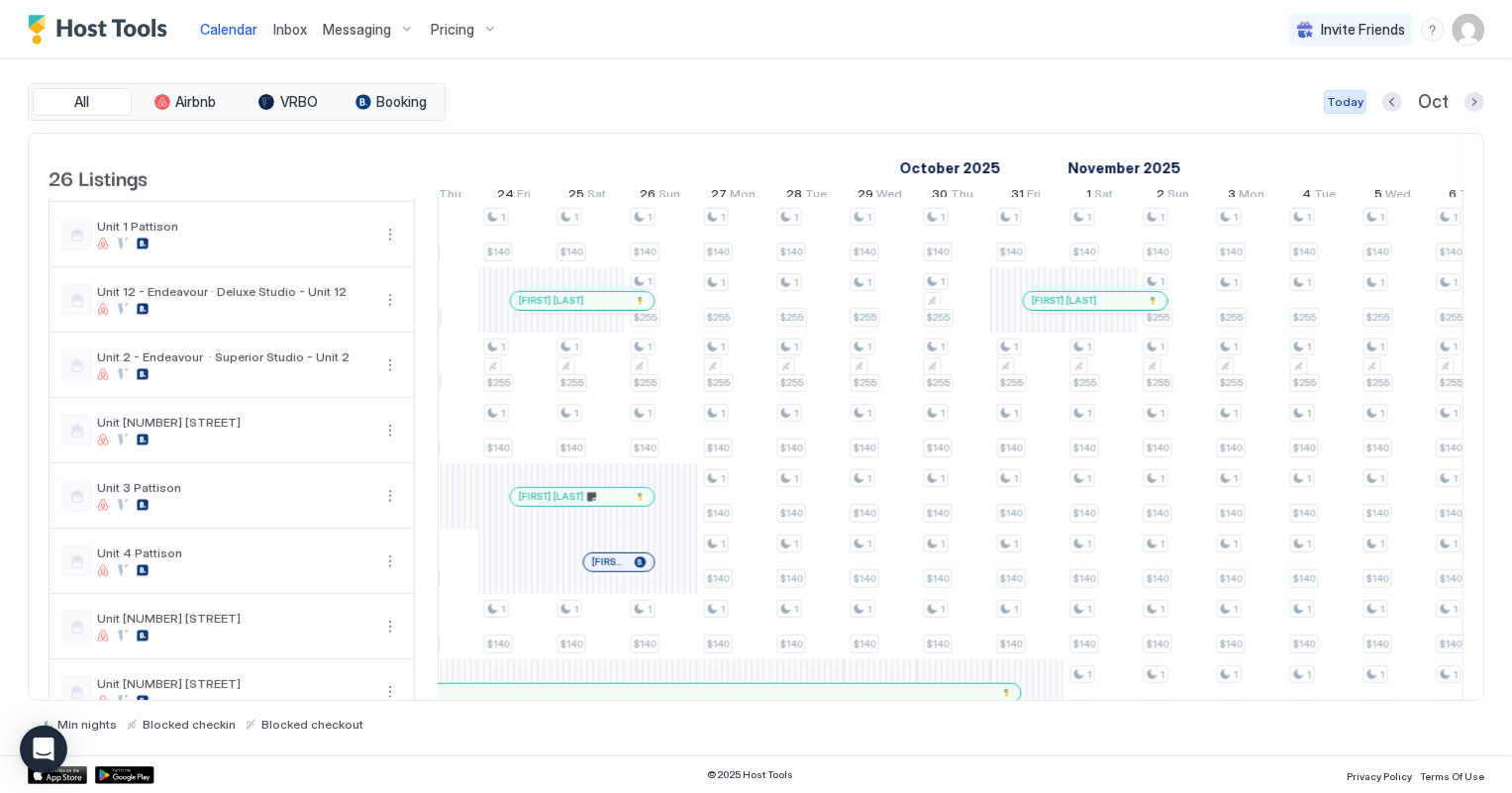 click on "Today" at bounding box center (1345, 102) 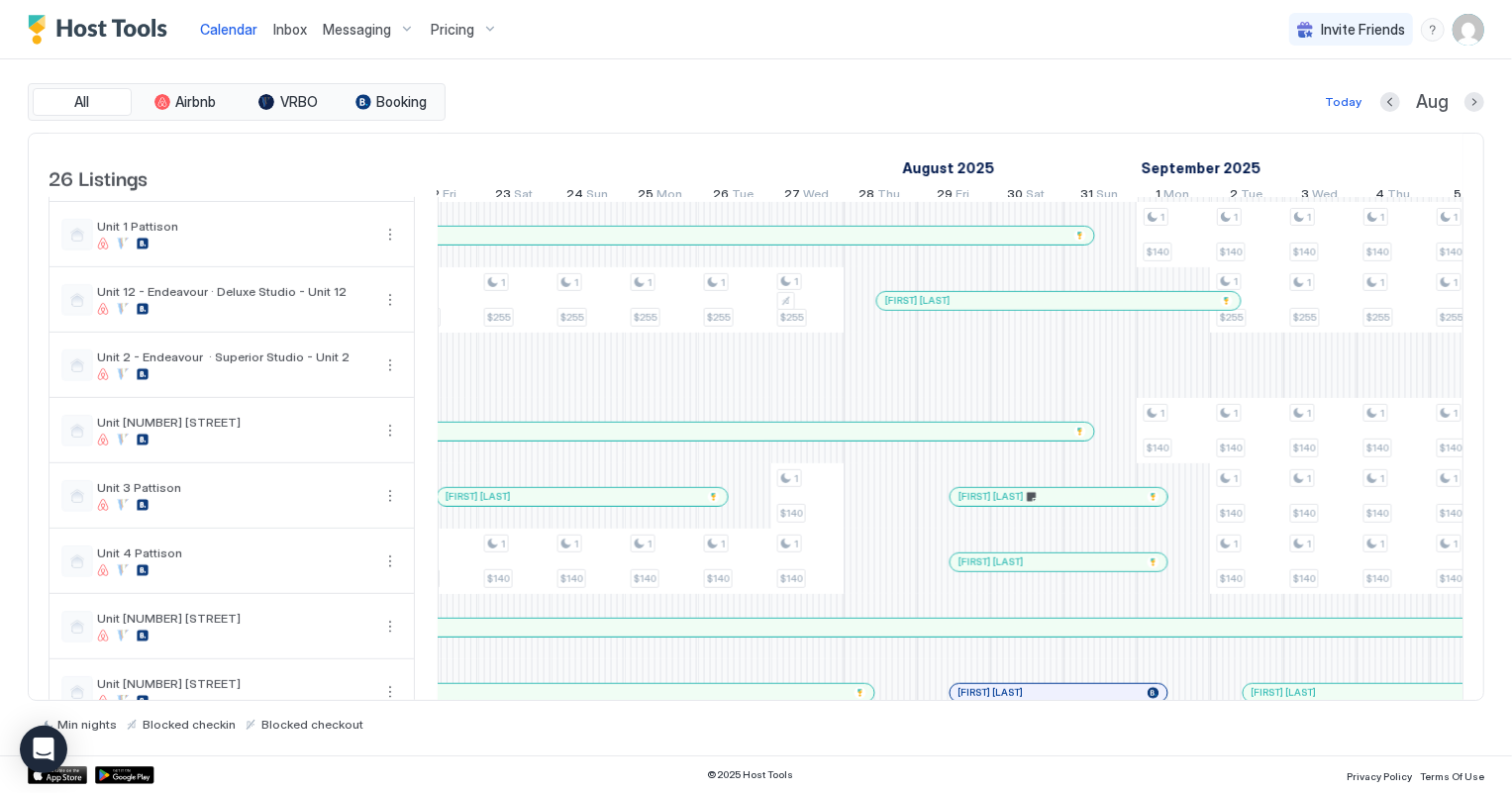 scroll, scrollTop: 0, scrollLeft: 1099, axis: horizontal 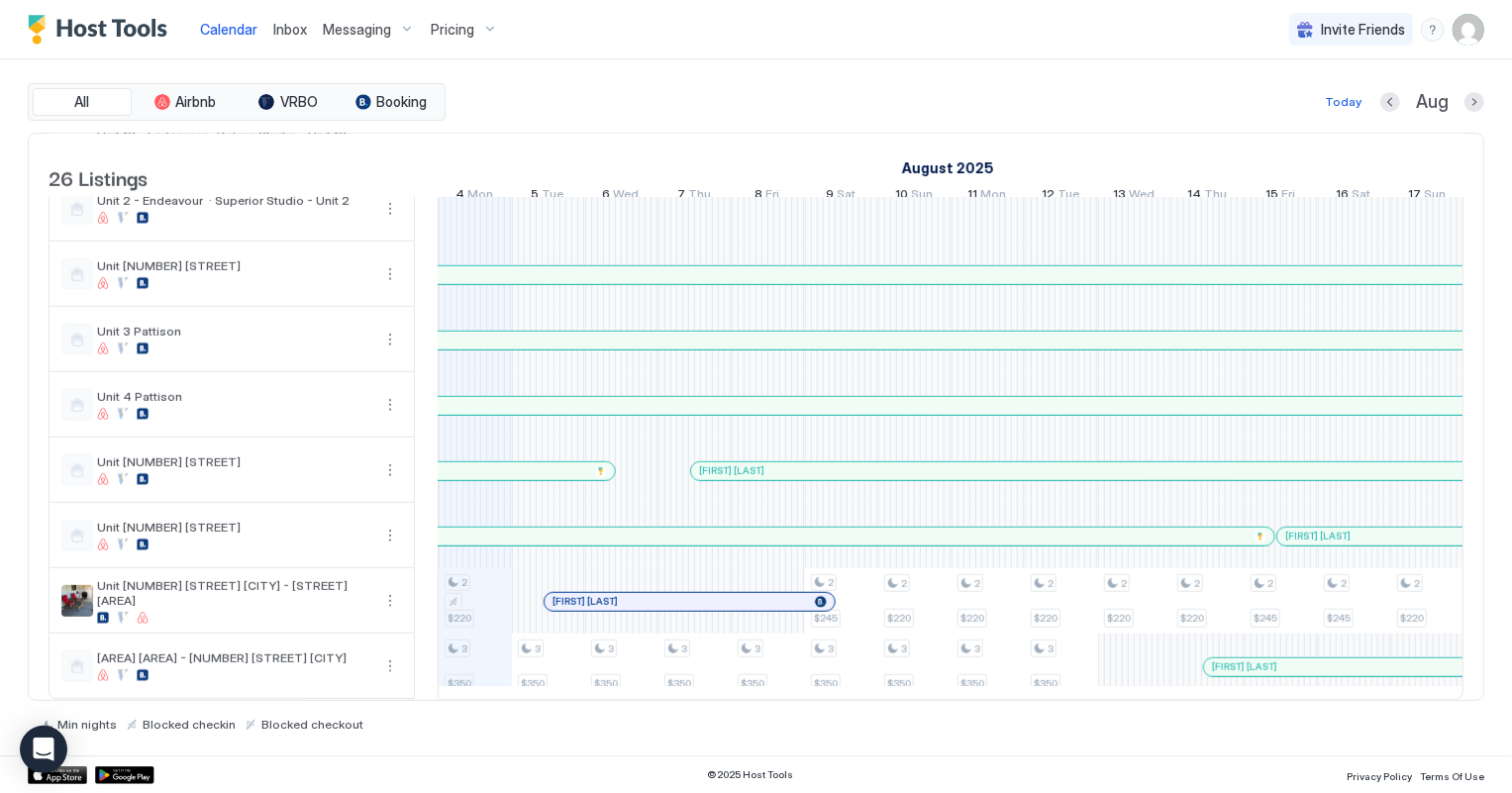 click on "Inbox" at bounding box center [290, 29] 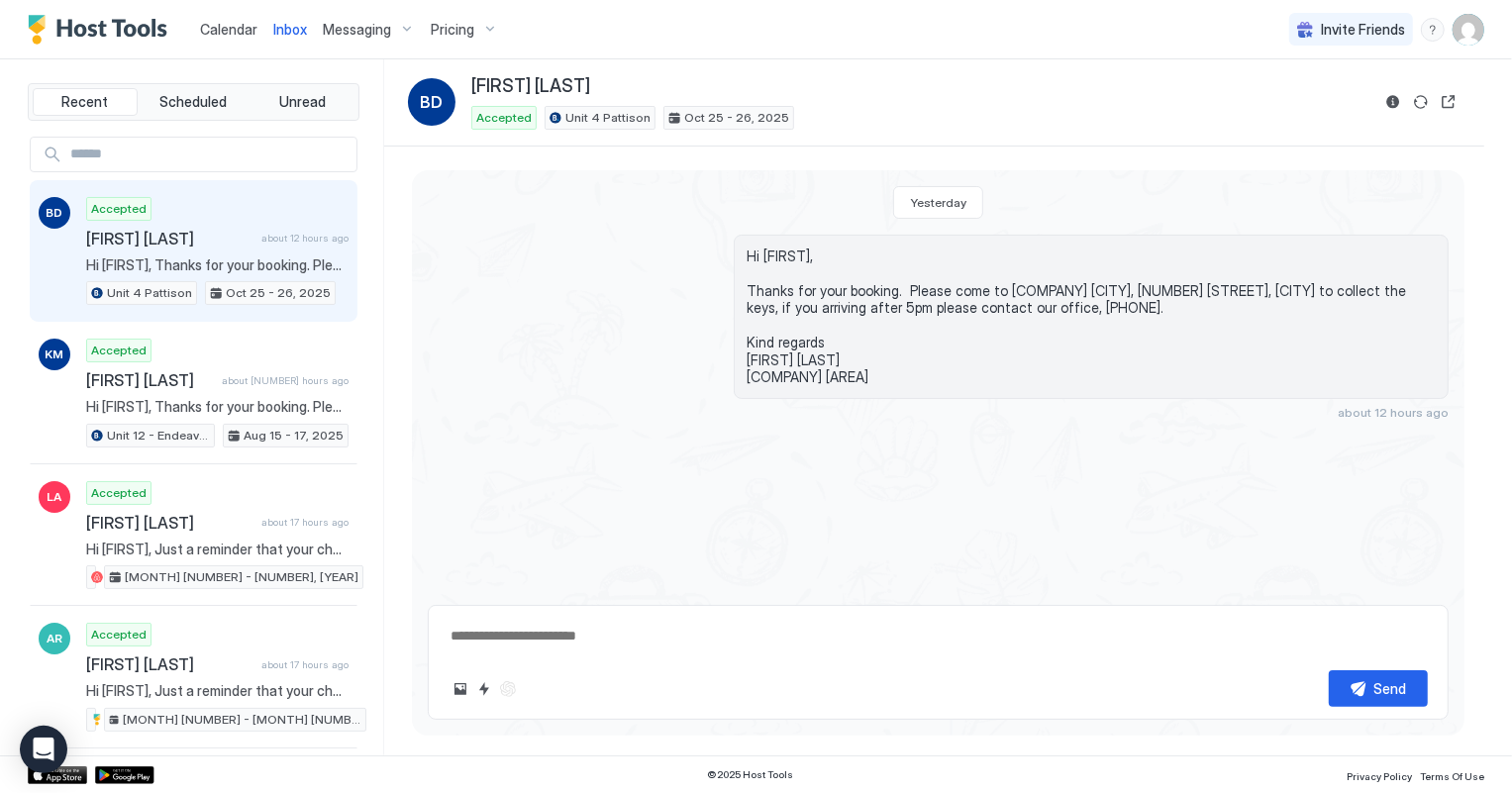click on "Calendar" at bounding box center [229, 29] 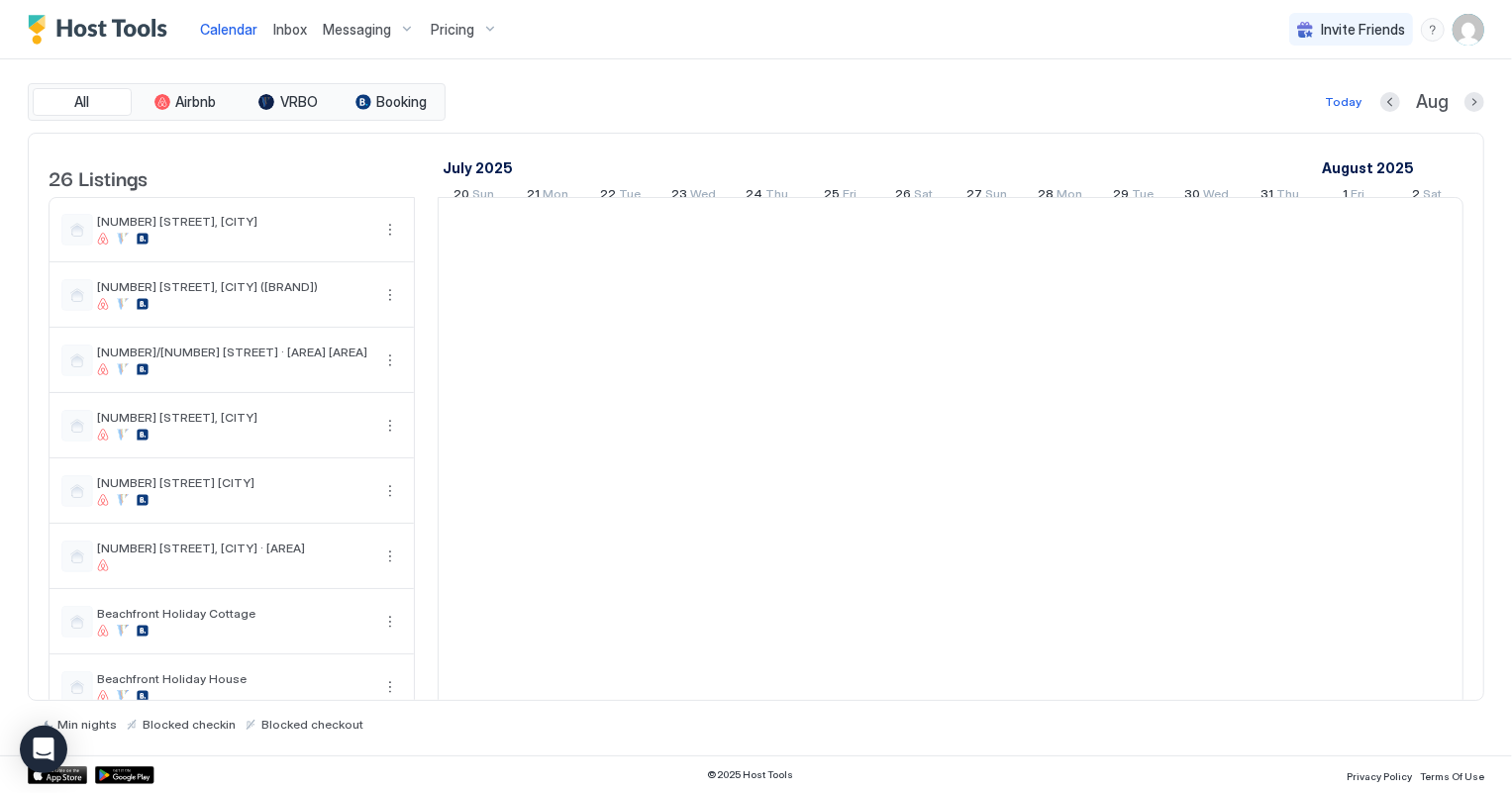 scroll, scrollTop: 0, scrollLeft: 1099, axis: horizontal 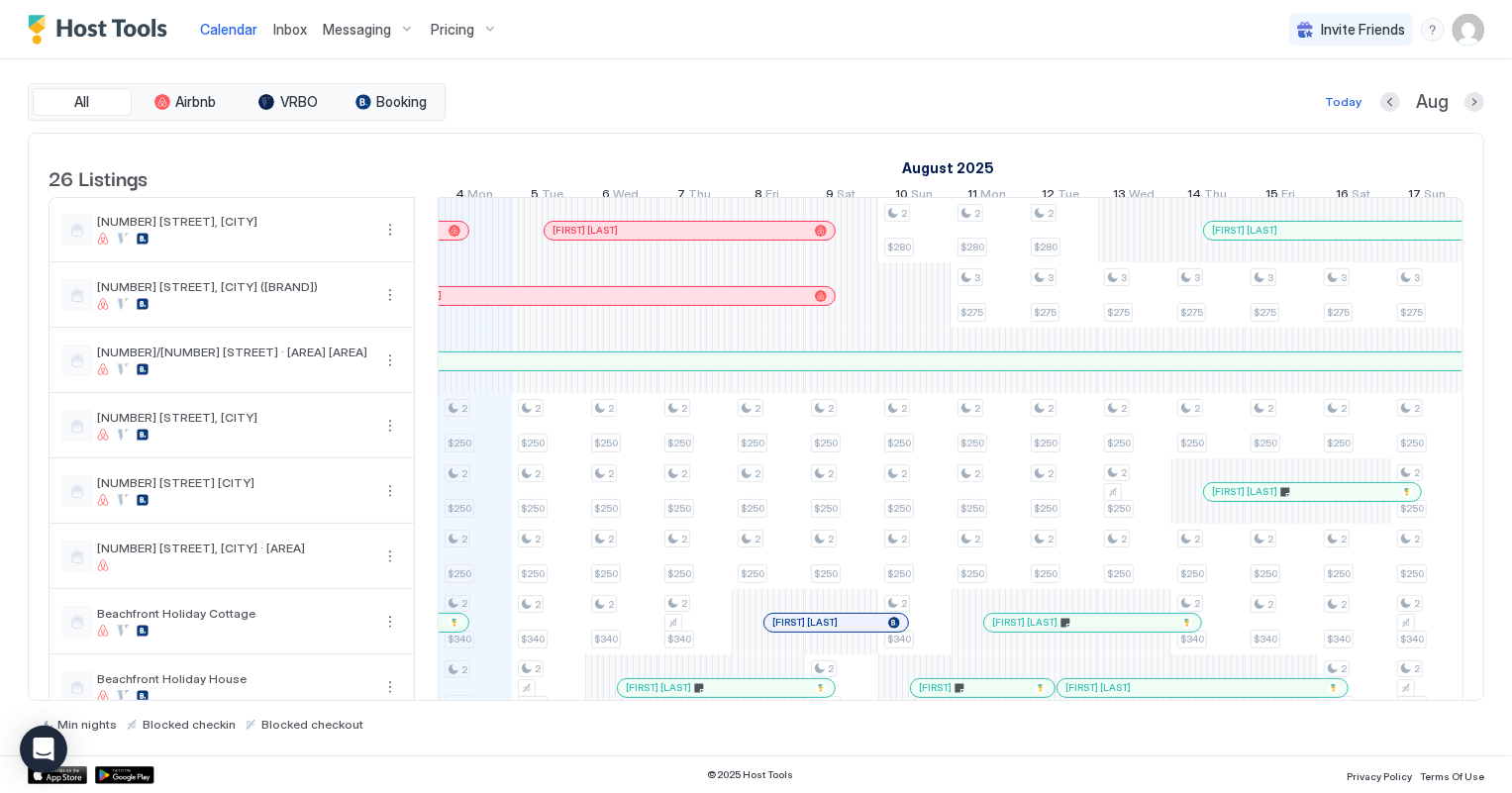 click on "Inbox" at bounding box center [290, 29] 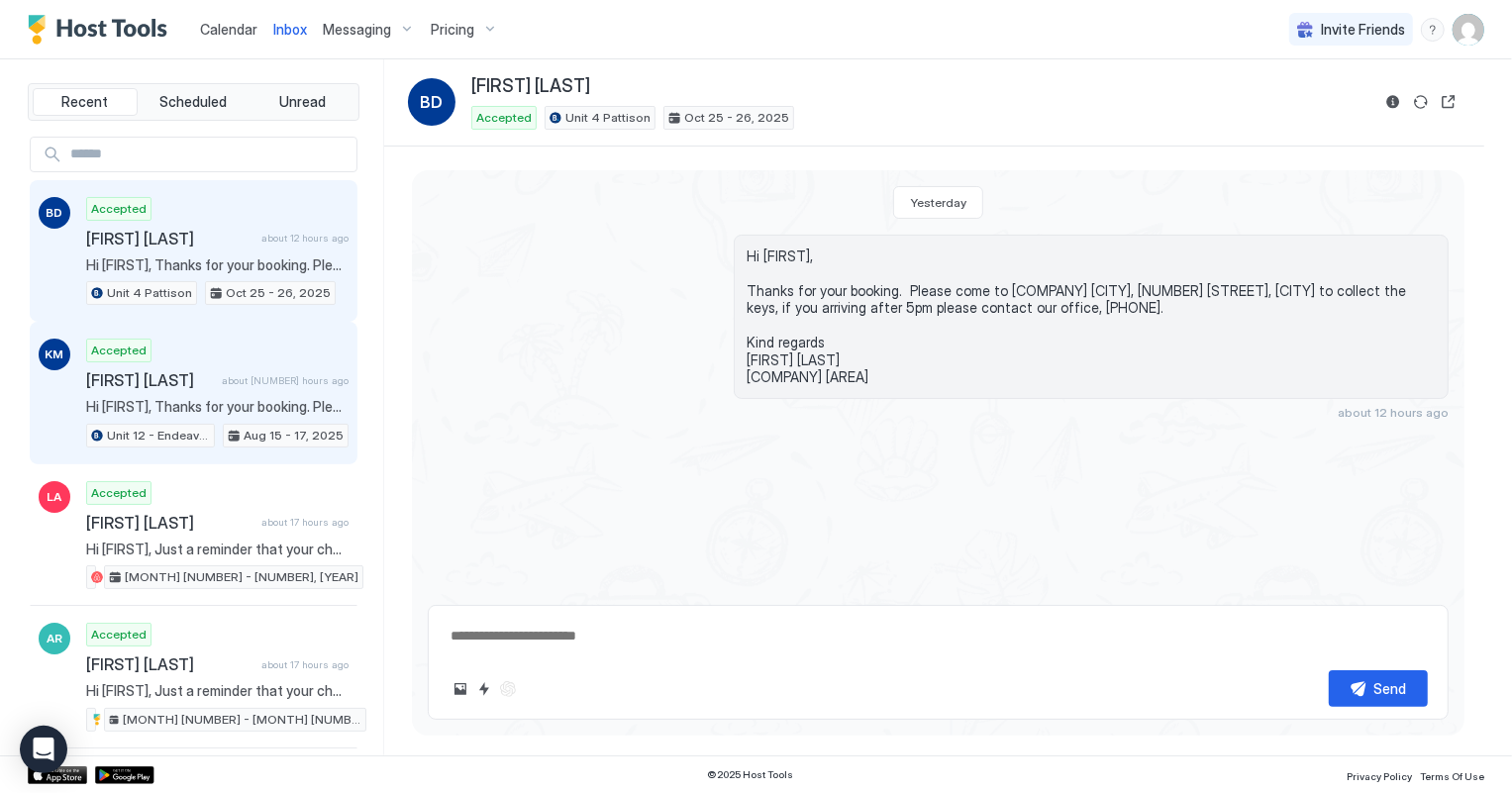 click on "[FIRST] [LAST]" at bounding box center [150, 380] 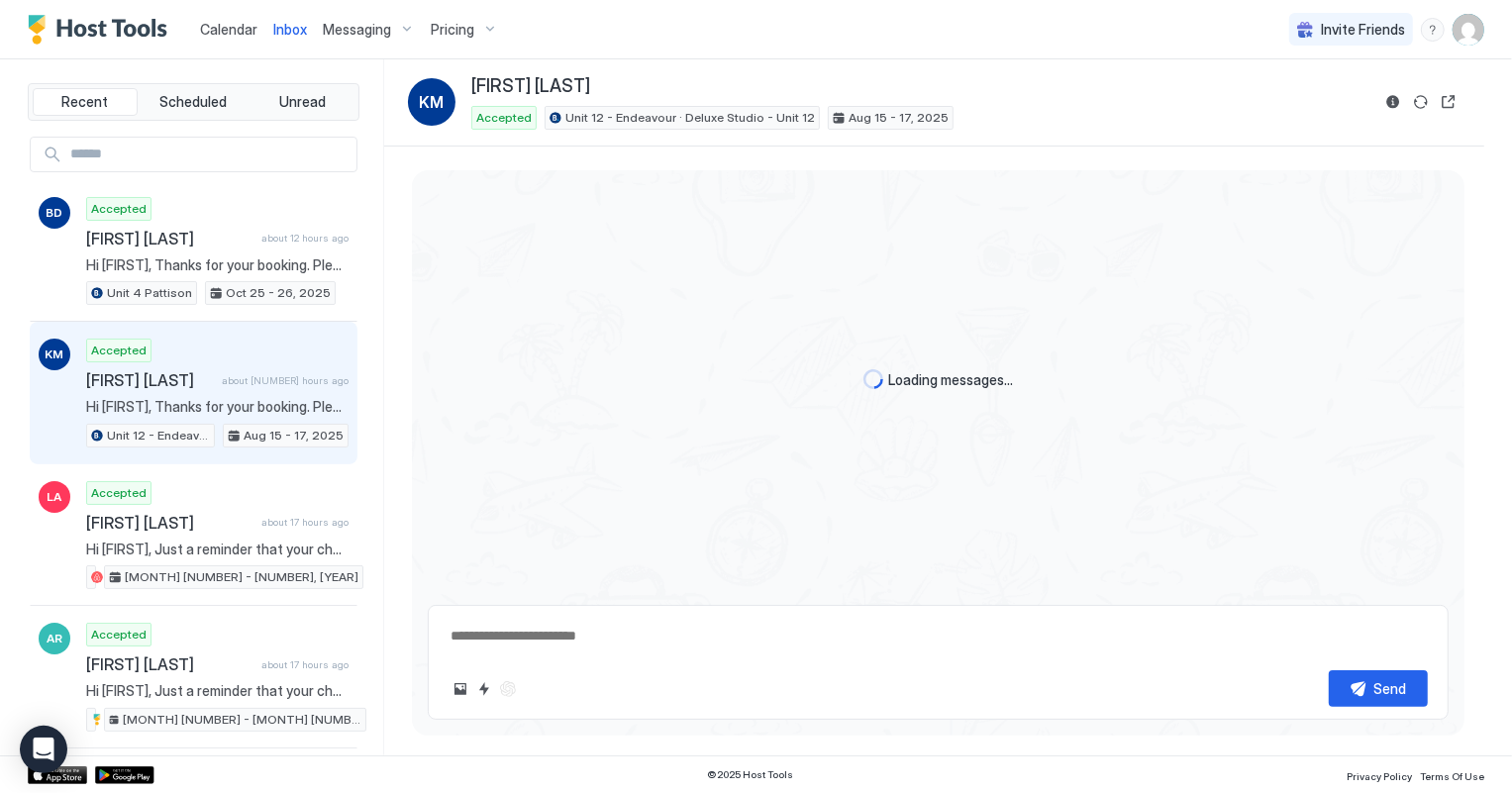 type on "*" 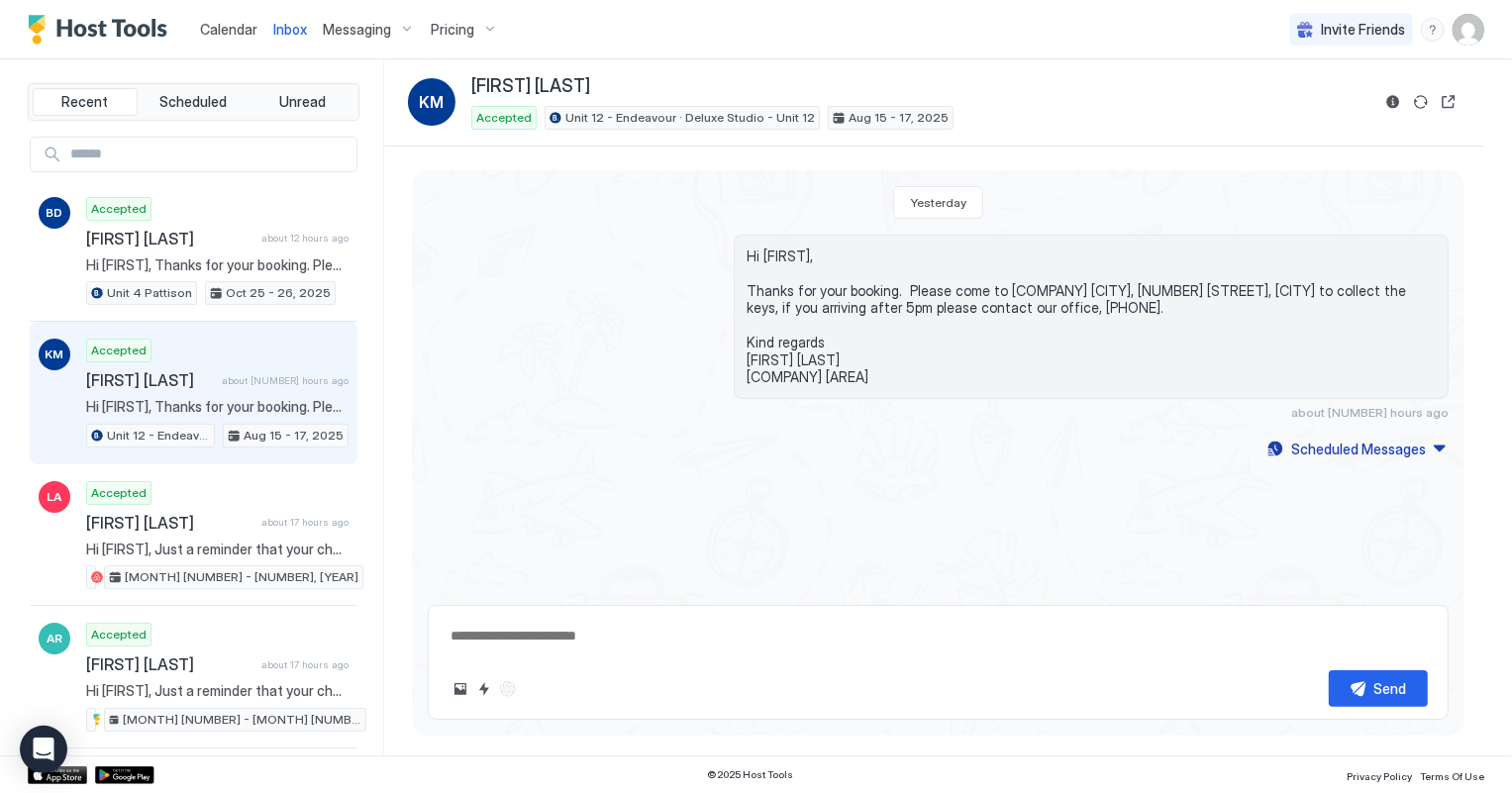 click on "Calendar" at bounding box center [229, 29] 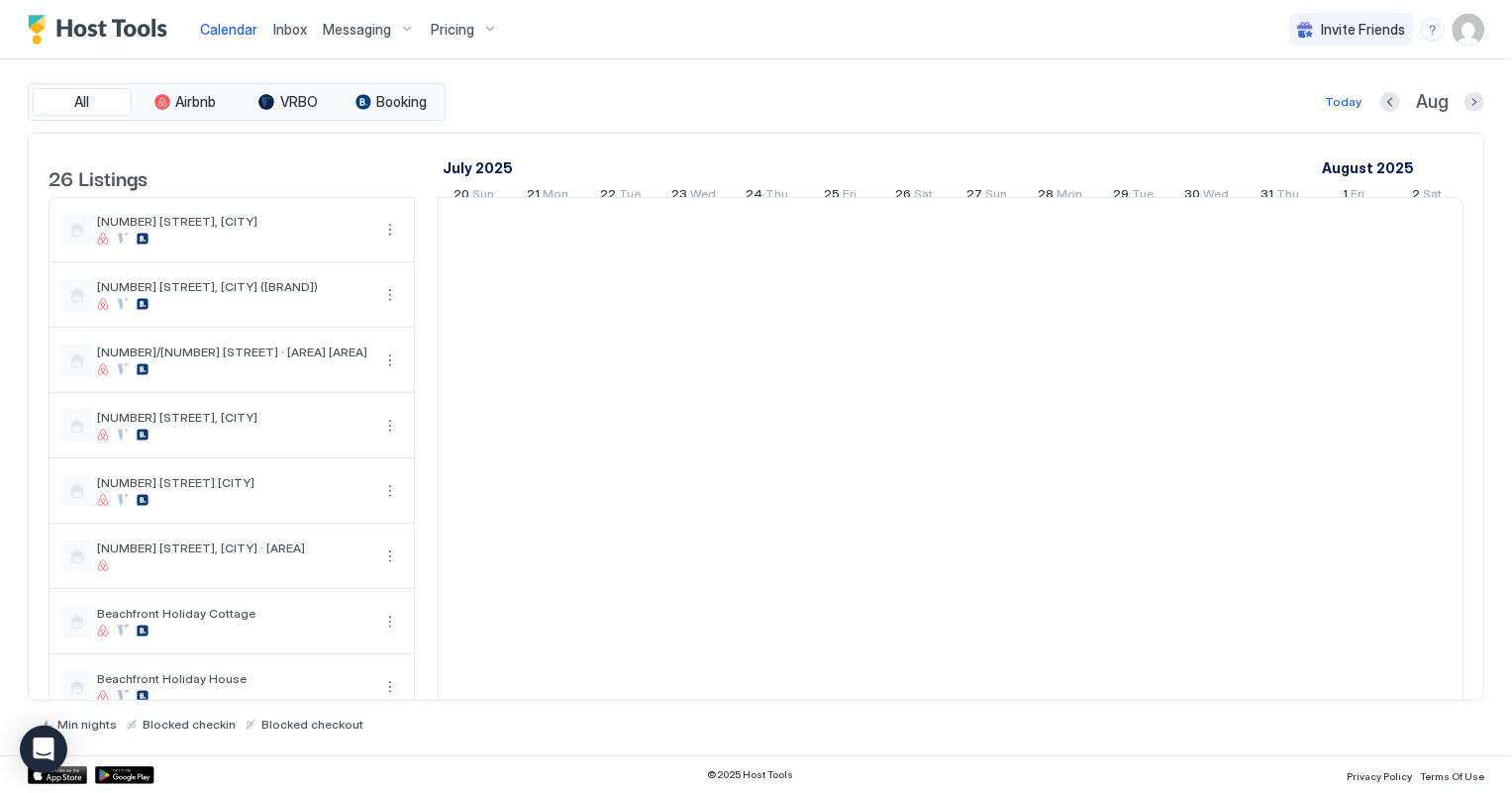 scroll, scrollTop: 0, scrollLeft: 1099, axis: horizontal 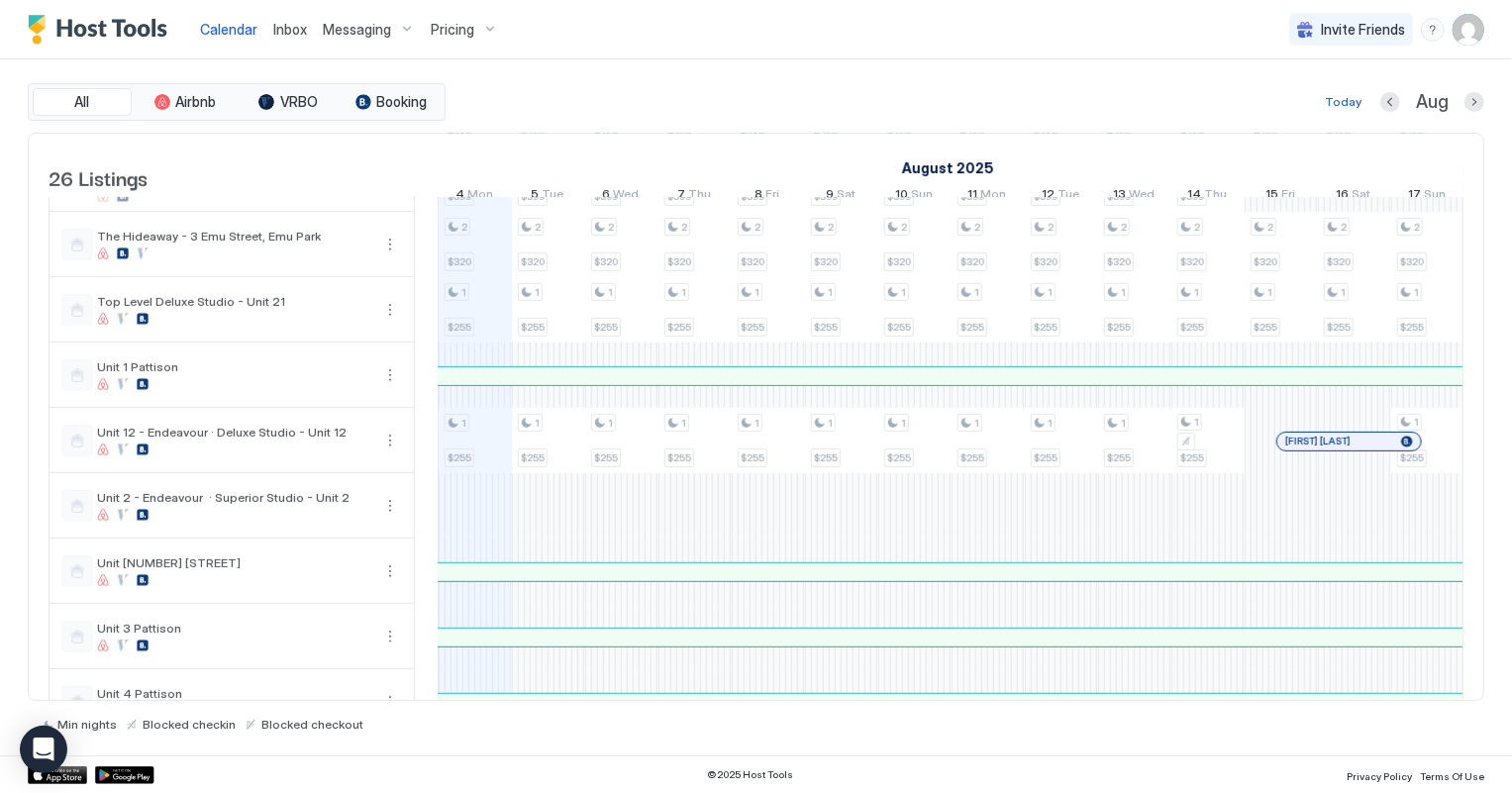 click on "[FIRST] [LAST]" at bounding box center [1339, 441] 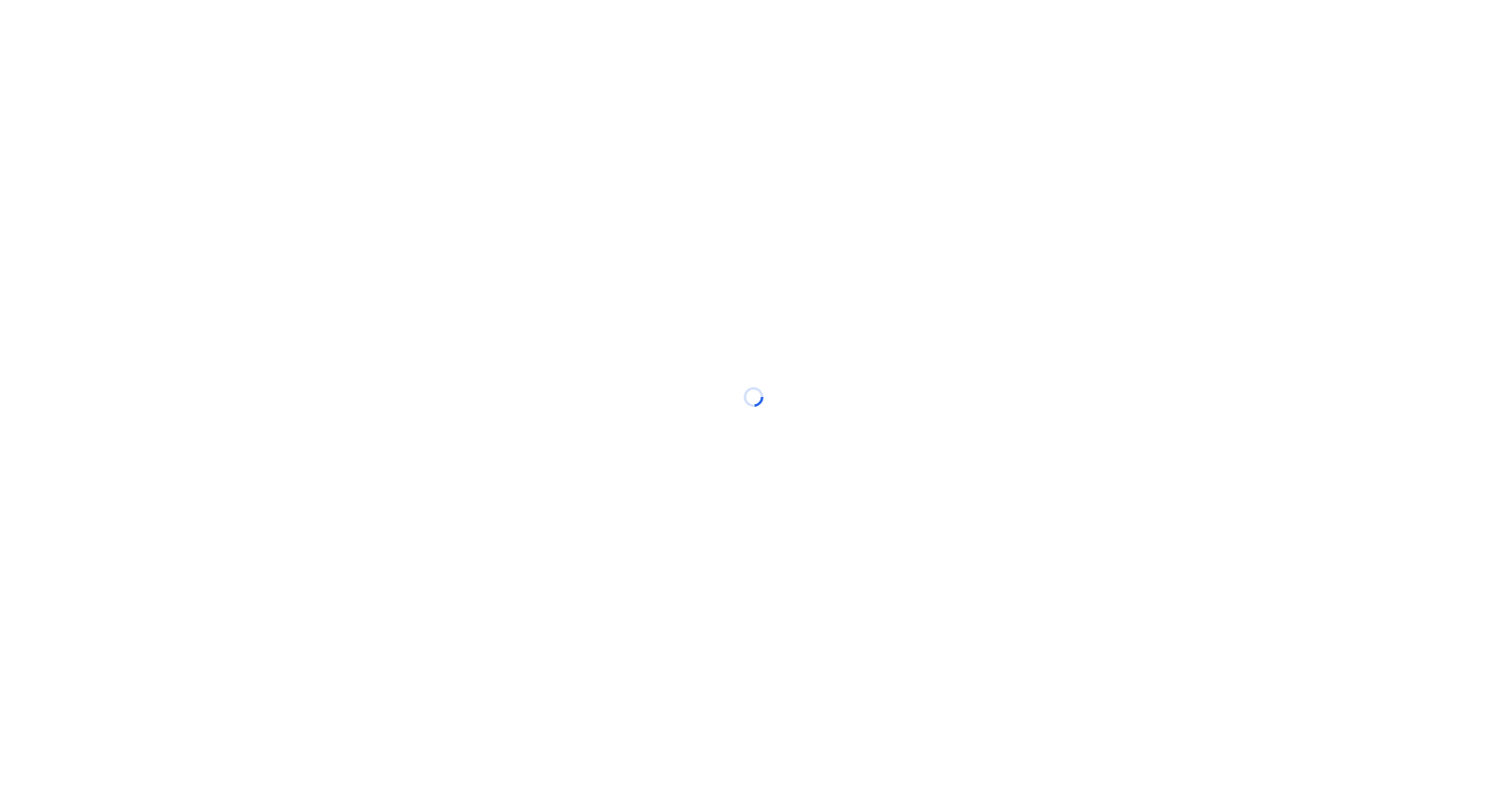 scroll, scrollTop: 0, scrollLeft: 0, axis: both 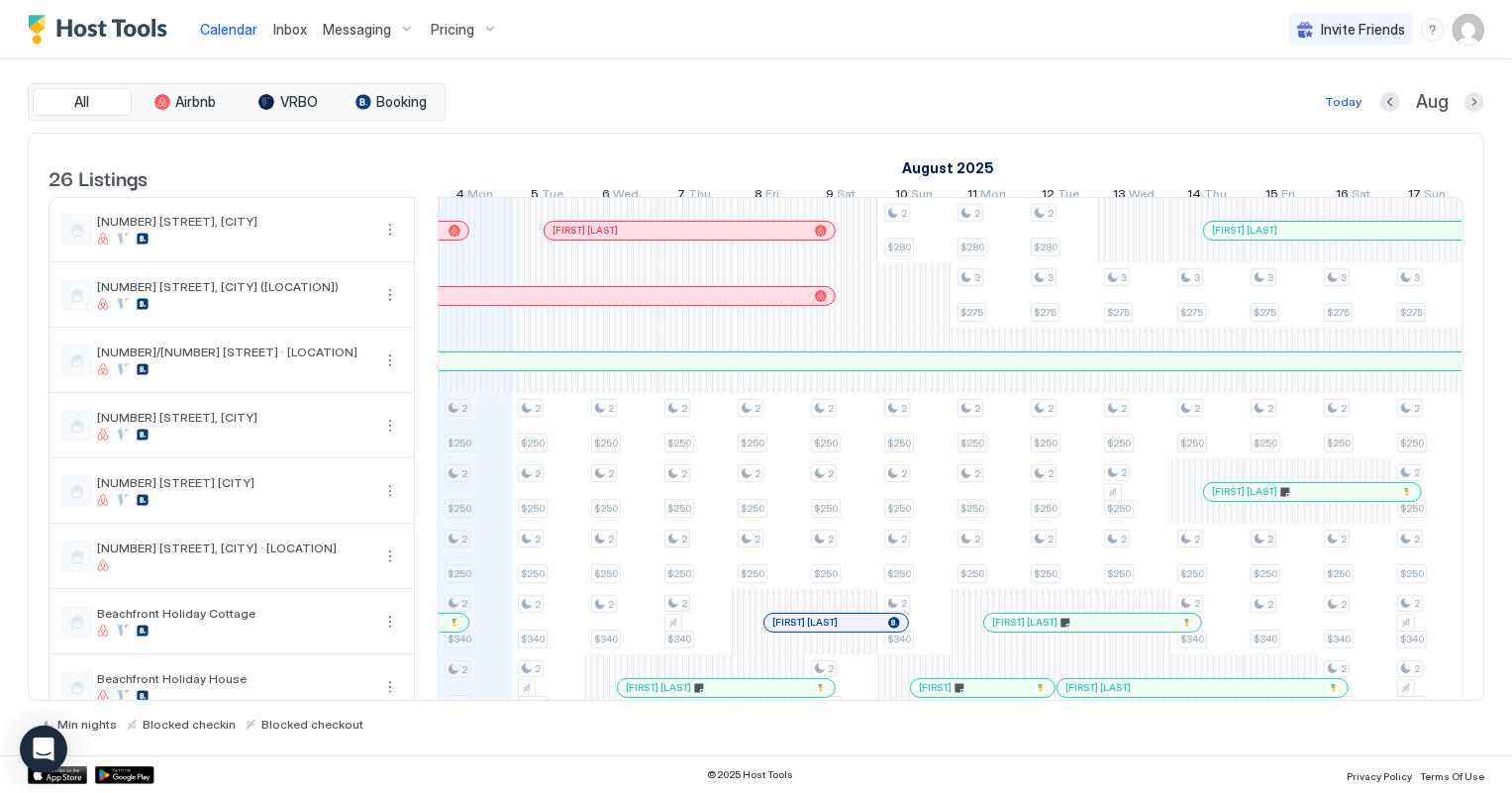 click on "Inbox" at bounding box center (290, 29) 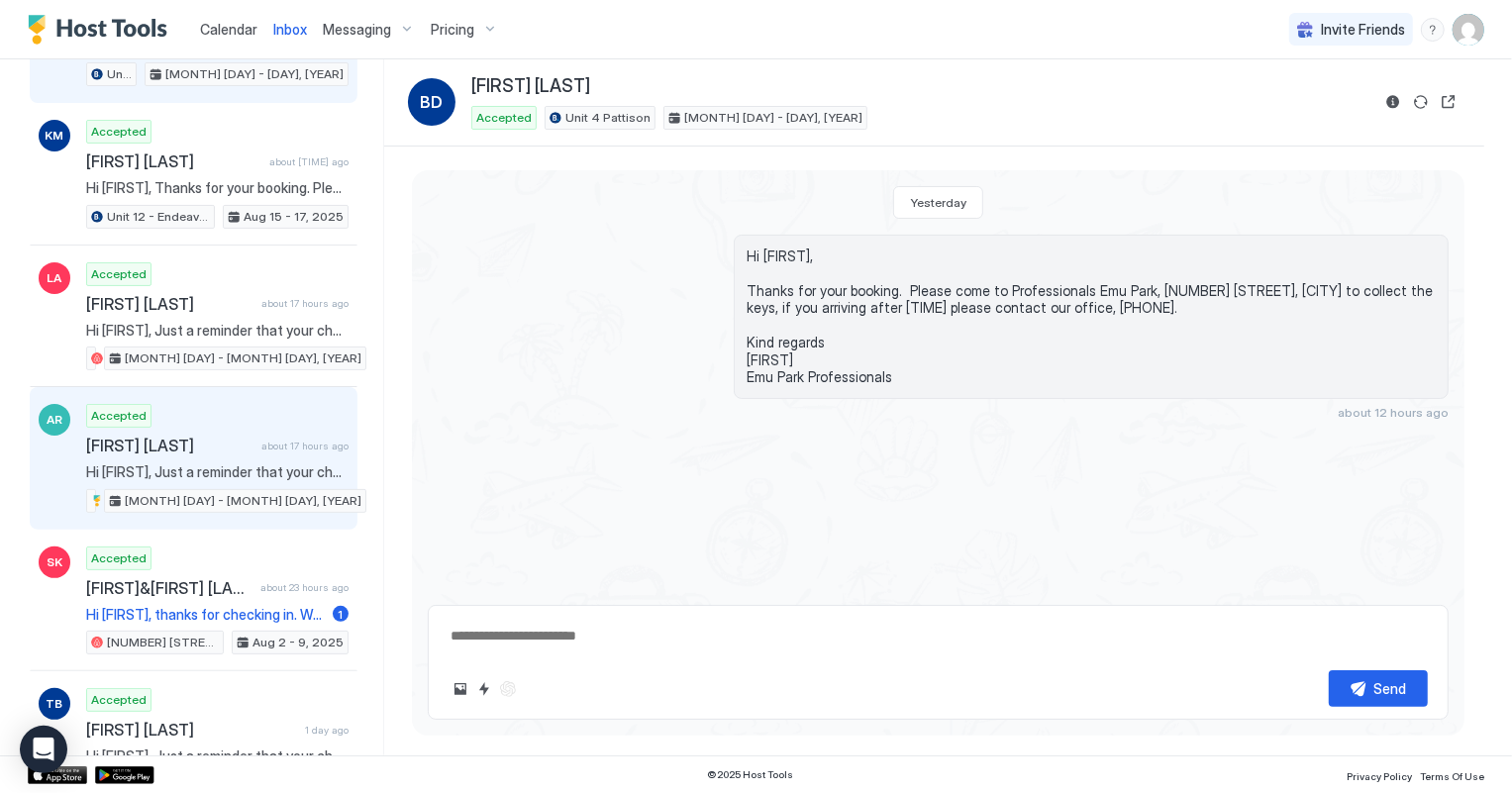 scroll, scrollTop: 179, scrollLeft: 0, axis: vertical 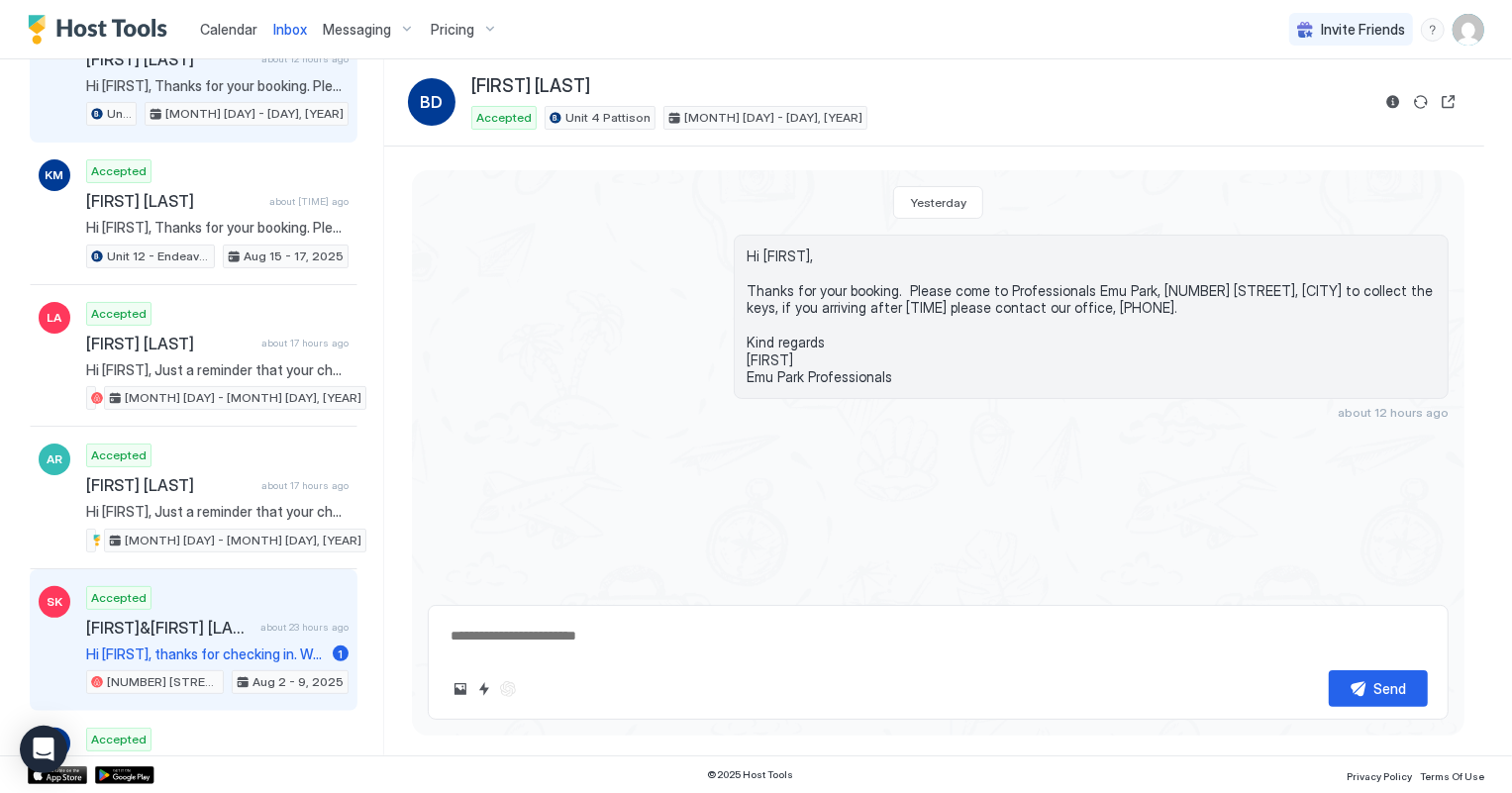 click on "Accepted Sibylle&Jody Kaczorek about 23 hours ago Hi Shelly, thanks for checking in. We ran out of toilet paper on the first day, but organised our own. The house itself is great. 1 1 Wood Street, Emu Park (Star of the Sea) Aug 2 - 9, 2025" at bounding box center [217, 641] 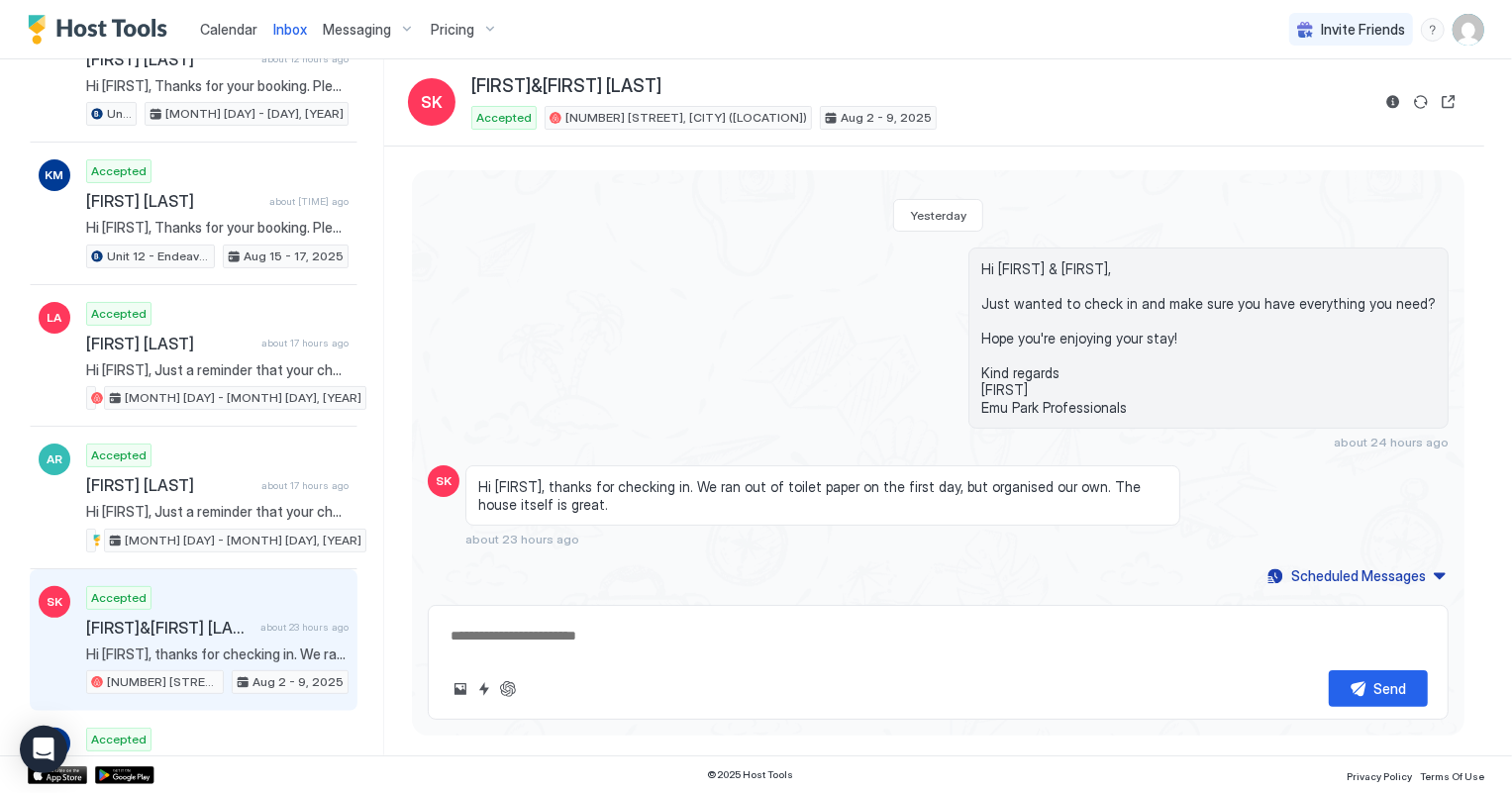 scroll, scrollTop: 249, scrollLeft: 0, axis: vertical 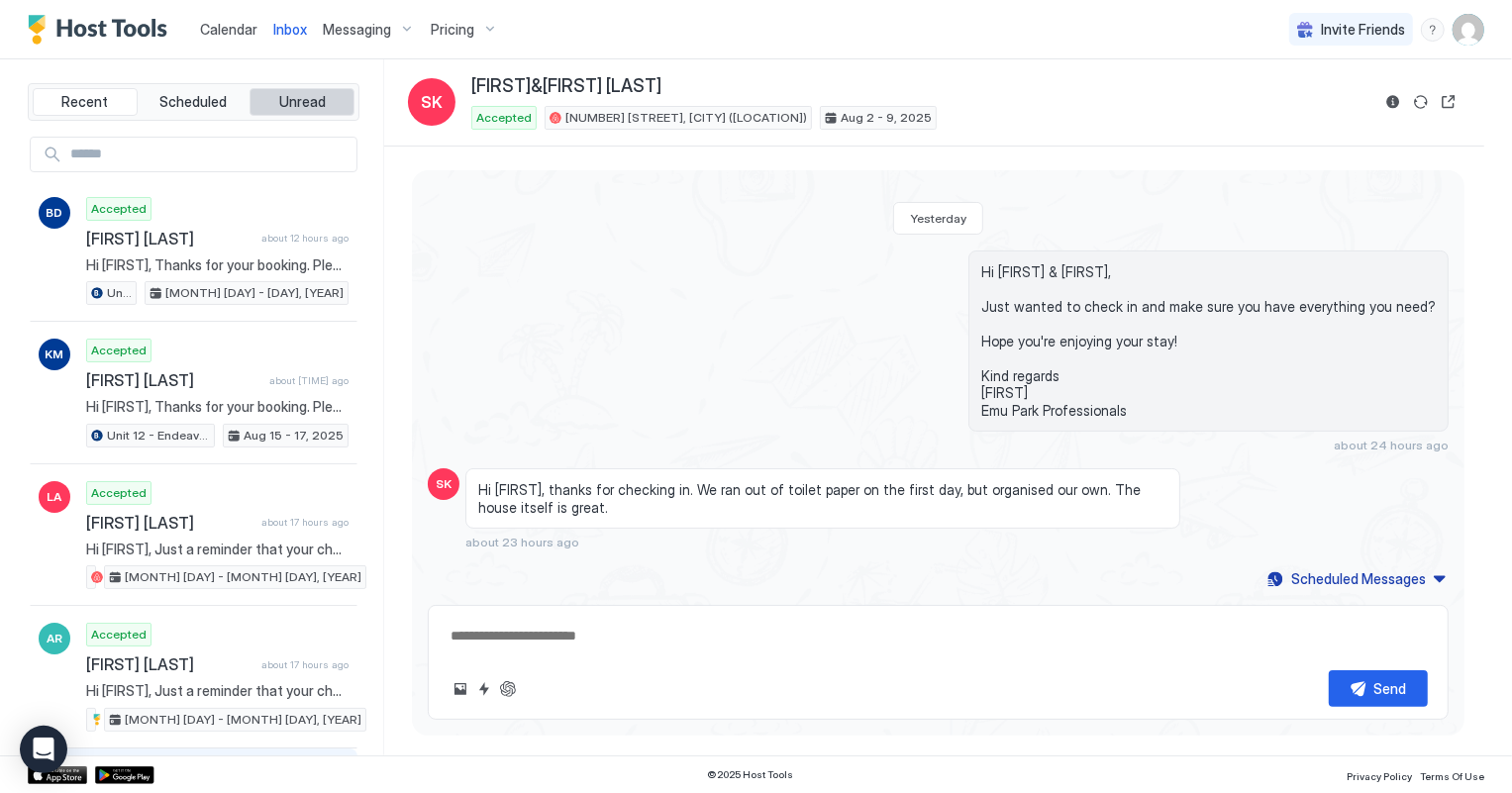 type on "*" 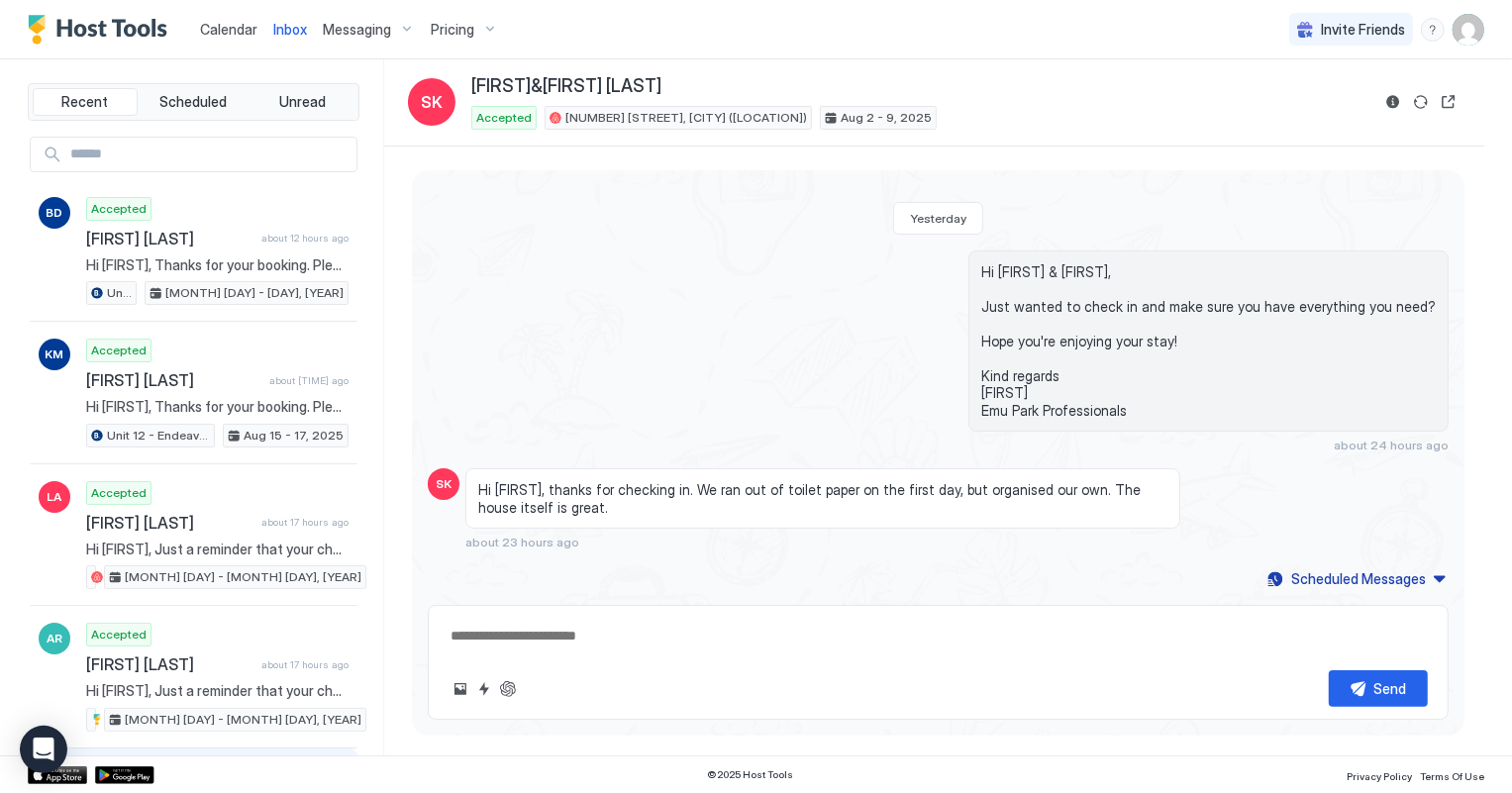 click on "Calendar" at bounding box center (229, 29) 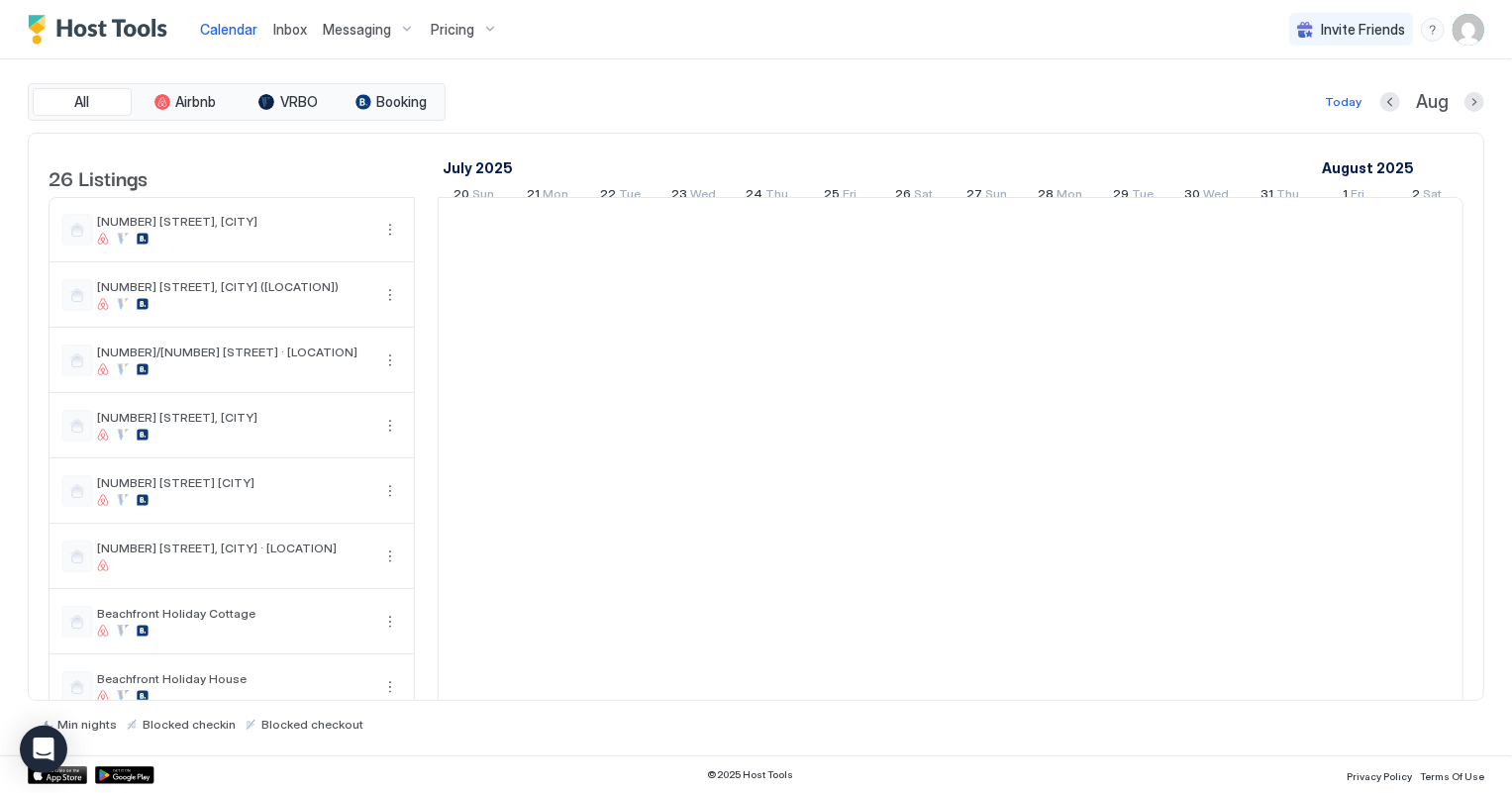 scroll, scrollTop: 0, scrollLeft: 1099, axis: horizontal 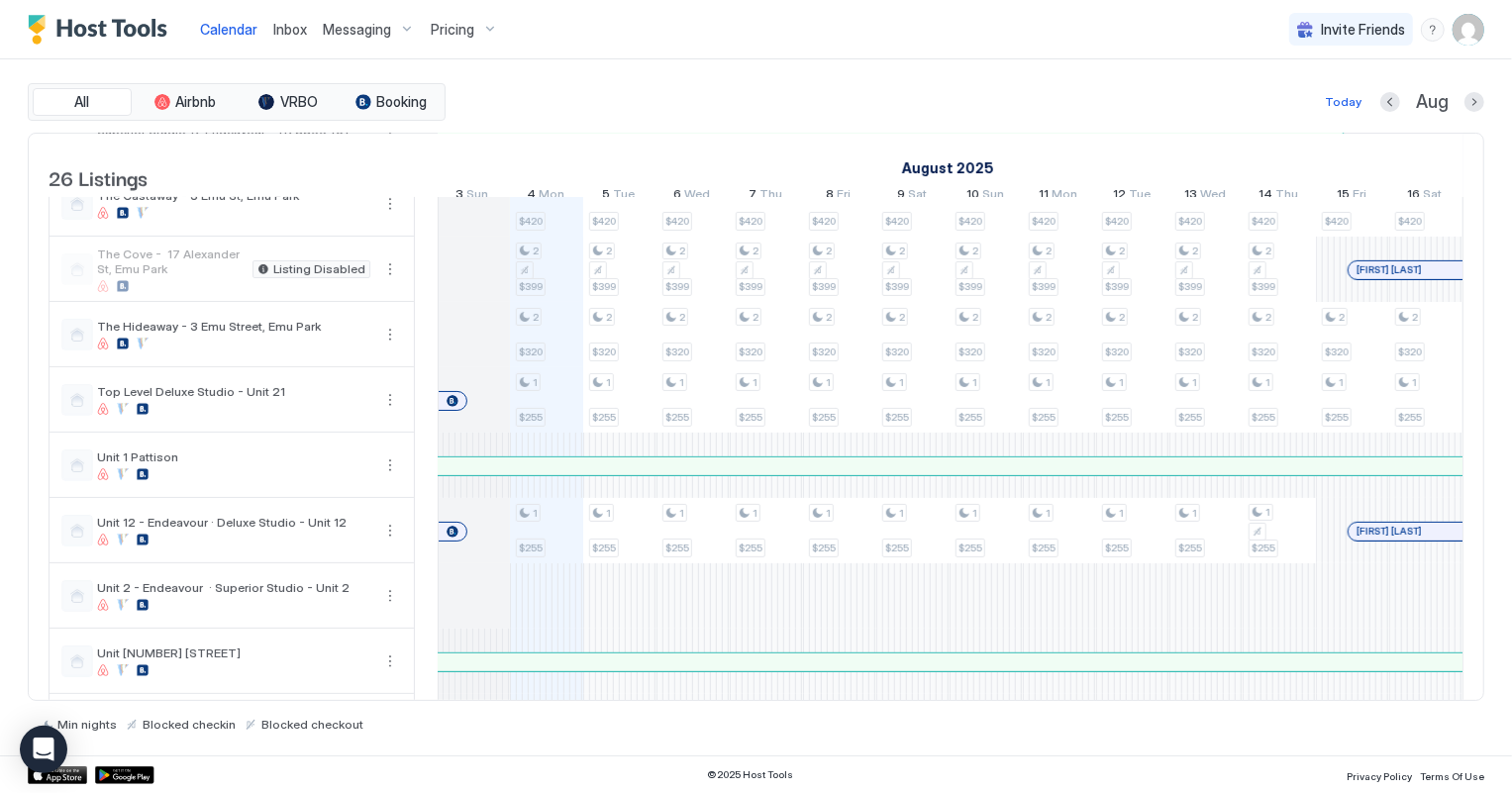 click on "2 $250 2 $250 2 $250 2 $340 2 $299 3 $390 2 $280 2 $420 2 $399 2 $320 1 $255 1 $255 2 $220 3 $350 2 $250 2 $250 2 $250 2 $340 2 $299 3 $390 2 $280 2 $420 2 $399 2 $320 1 $255 1 $255 3 $350 2 $250 2 $250 2 $250 2 $340 3 $390 2 $280 2 $420 2 $399 2 $320 1 $255 1 $255 3 $350 2 $250 2 $250 2 $250 2 $340 3 $390 2 $280 1 $255 2 $420 2 $399 2 $320 1 $255 1 $255 3 $350 2 $250 2 $250 2 $250 3 $390 2 $280 1 $255 2 $420 2 $399 2 $320 1 $255 1 $255 3 $350 2 $250 2 $250 2 $250 2 $299 3 $390 2 $280 1 $255 2 $420 2 $399 2 $320 1 $255 1 $255 2 $245 3 $350 2 $280 2 $250 2 $250 2 $250 2 $340 3 $390 2 $280 1 $255 2 $420 2 $399 2 $320 1 $255 1 $255 2 $220 3 $350 2 $280 3 $275 2 $250 2 $250 2 $250 3 $390 2 $280 1 $255 2 $420 2 $399 2 $320 1 $255 1 $255 2 $220 3 $350 2 $280 3 $275 2 $250 2 $250 2 $250 3 $390 2 $280 1 $255 2 $420 2 $399 2 $320 1 $255 1 $255 2 $220 3 $350 3 $275 2 $250 2 $250 2 $250 3 $390 2 $280 1 $255 2 $420 2 $399 2 $320 1 $255 1 $255 2 $220 3 $275 2 $250 2 $250 2 $340 3 $390 2 $280 2 $420 2 $399 2 $320 1 $255 1" at bounding box center (1389, 237) 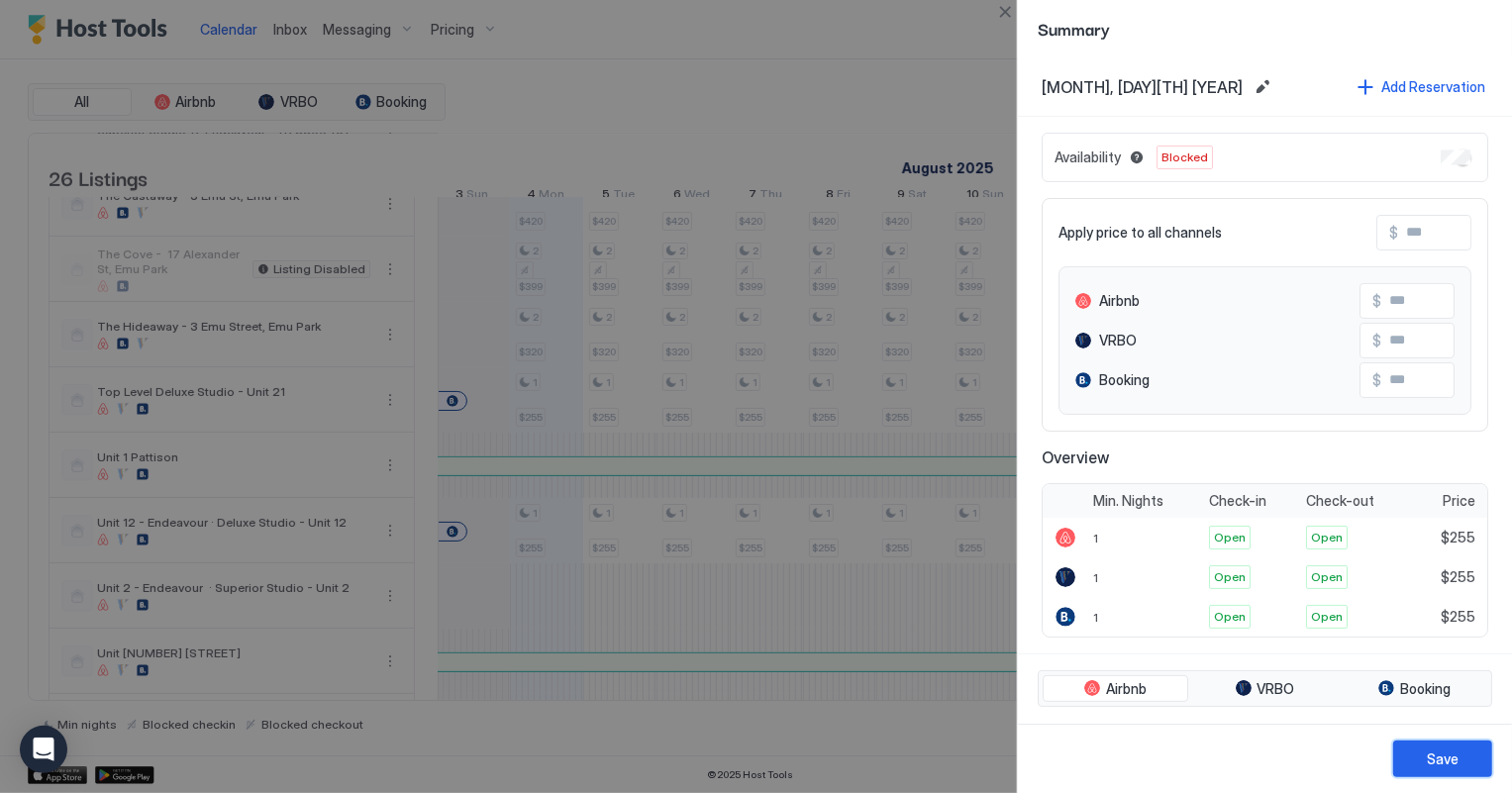 click on "Save" at bounding box center [1443, 758] 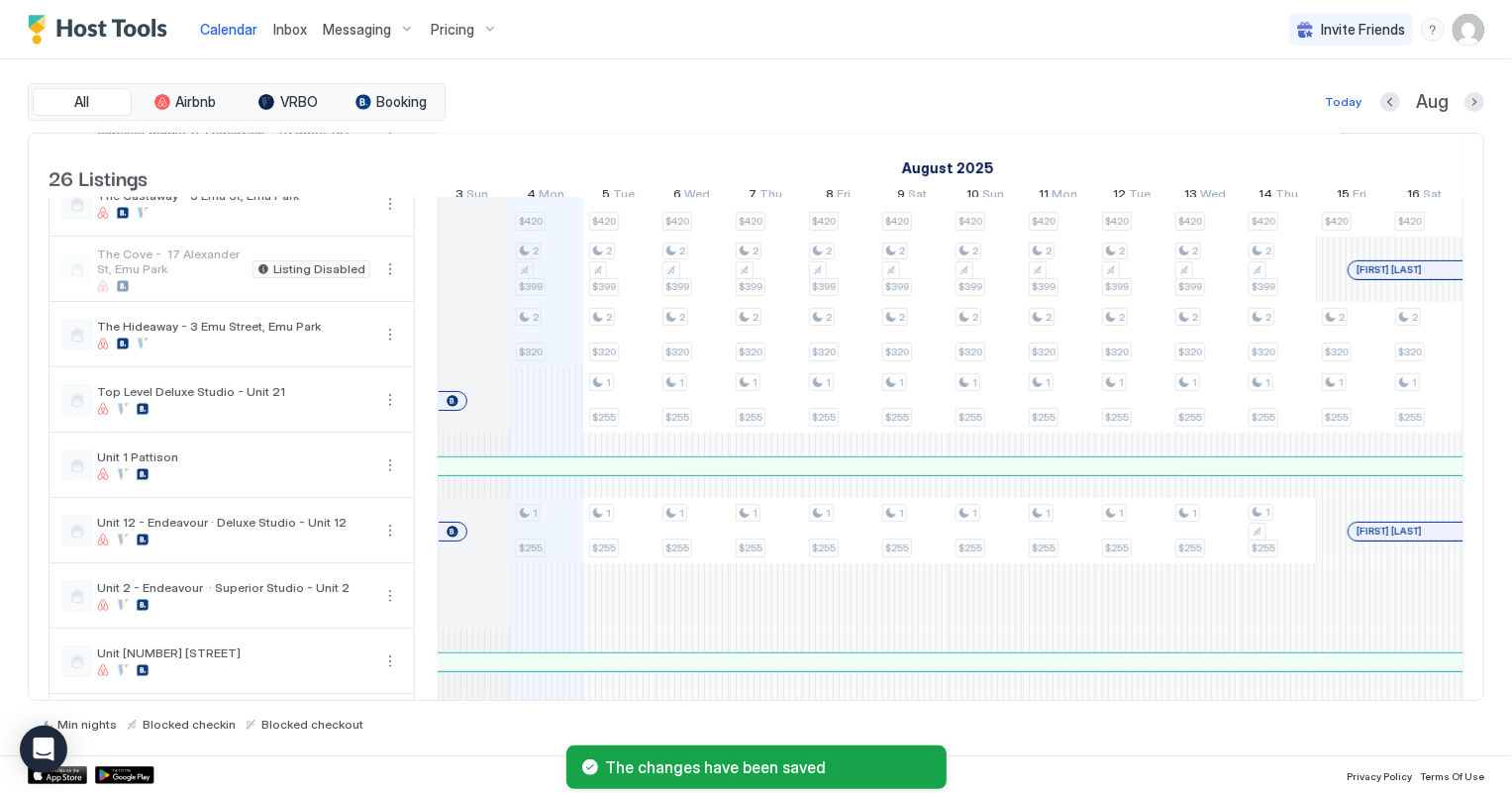 click on "2 $250 2 $250 2 $250 2 $340 2 $299 3 $390 2 $280 2 $420 2 $399 2 $320 1 $255 2 $220 3 $350 2 $250 2 $250 2 $250 2 $340 2 $299 3 $390 2 $280 2 $420 2 $399 2 $320 1 $255 1 $255 3 $350 2 $250 2 $250 2 $250 2 $340 3 $390 2 $280 2 $420 2 $399 2 $320 1 $255 1 $255 3 $350 2 $250 2 $250 2 $250 2 $340 3 $390 2 $280 1 $255 2 $420 2 $399 2 $320 1 $255 1 $255 3 $350 2 $250 2 $250 2 $250 3 $390 2 $280 1 $255 2 $420 2 $399 2 $320 1 $255 1 $255 3 $350 2 $250 2 $250 2 $250 2 $299 3 $390 2 $280 1 $255 2 $420 2 $399 2 $320 1 $255 1 $255 2 $245 3 $350 2 $280 2 $250 2 $250 2 $250 2 $340 3 $390 2 $280 1 $255 2 $420 2 $399 2 $320 1 $255 1 $255 2 $220 3 $350 2 $280 3 $275 2 $250 2 $250 2 $250 3 $390 2 $280 1 $255 2 $420 2 $399 2 $320 1 $255 1 $255 2 $220 3 $350 2 $280 3 $275 2 $250 2 $250 2 $250 3 $390 2 $280 1 $255 2 $420 2 $399 2 $320 1 $255 1 $255 2 $220 3 $350 3 $275 2 $250 2 $250 2 $250 3 $390 2 $280 1 $255 2 $420 2 $399 2 $320 1 $255 1 $255 2 $220 3 $275 2 $250 2 $250 2 $340 3 $390 2 $280 2 $420 2 $399 2 $320 1 $255 1 $255 2" at bounding box center (1389, 237) 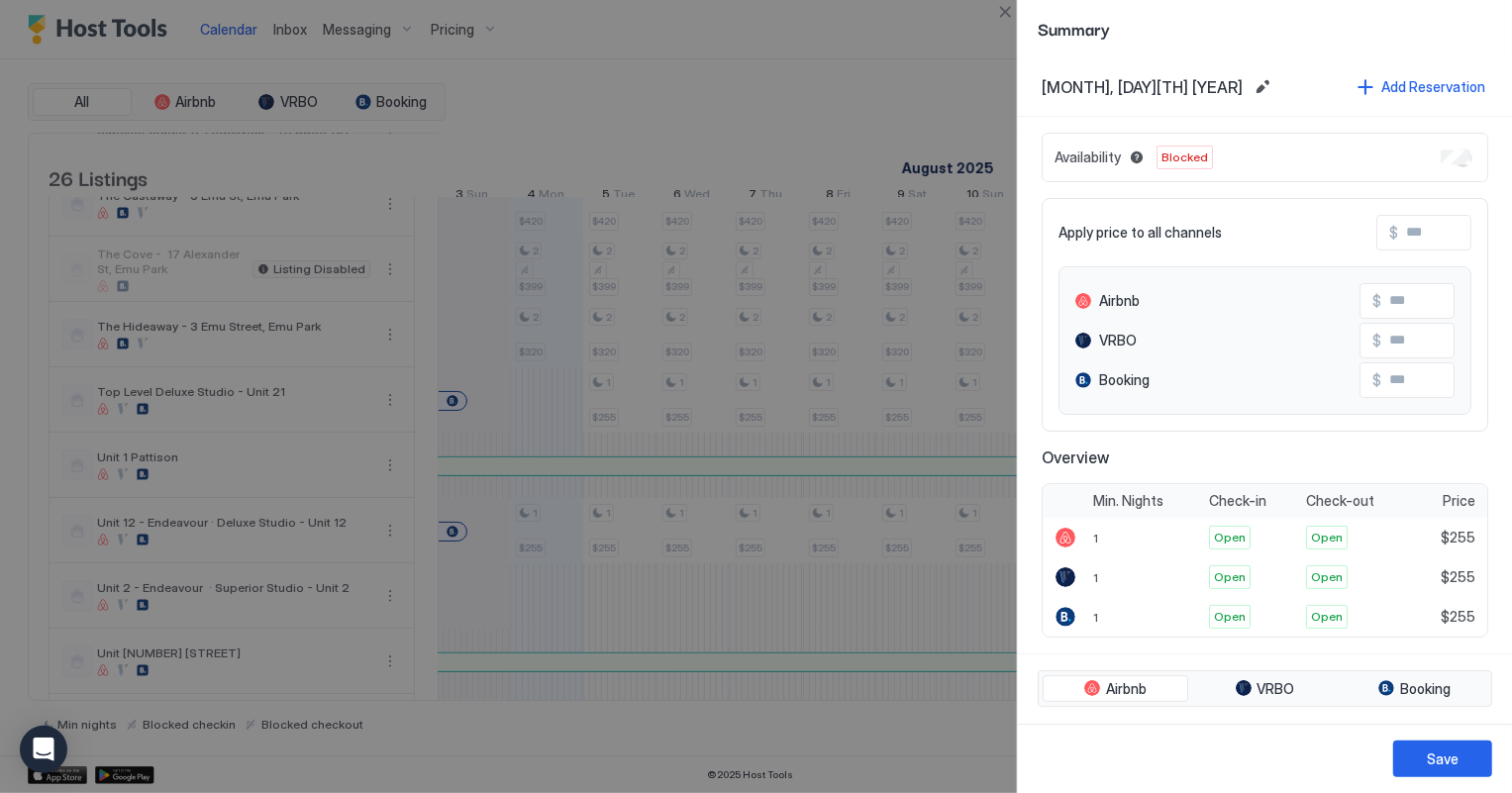 click on "Save" at bounding box center [1264, 758] 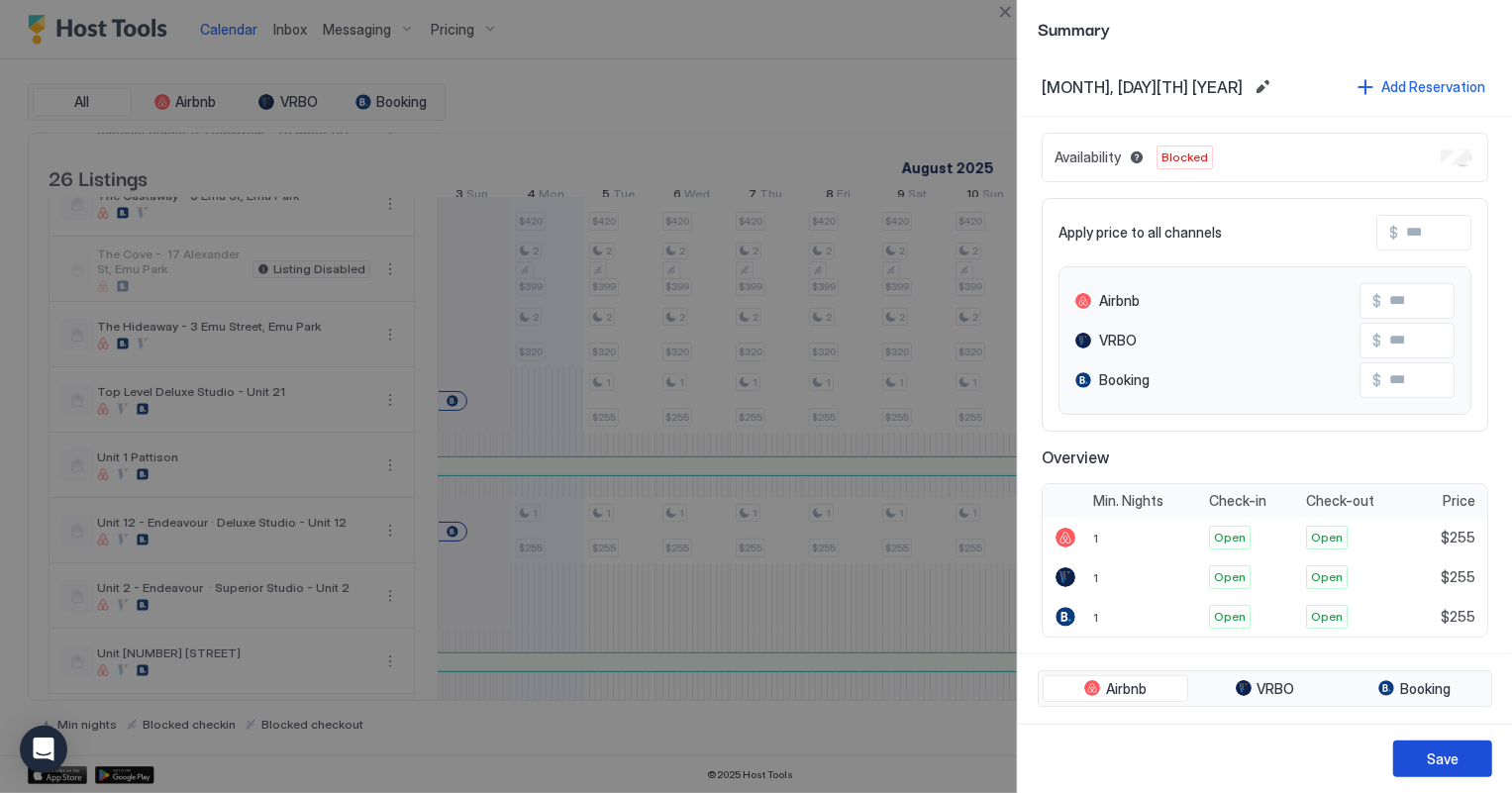 click on "Save" at bounding box center (1443, 758) 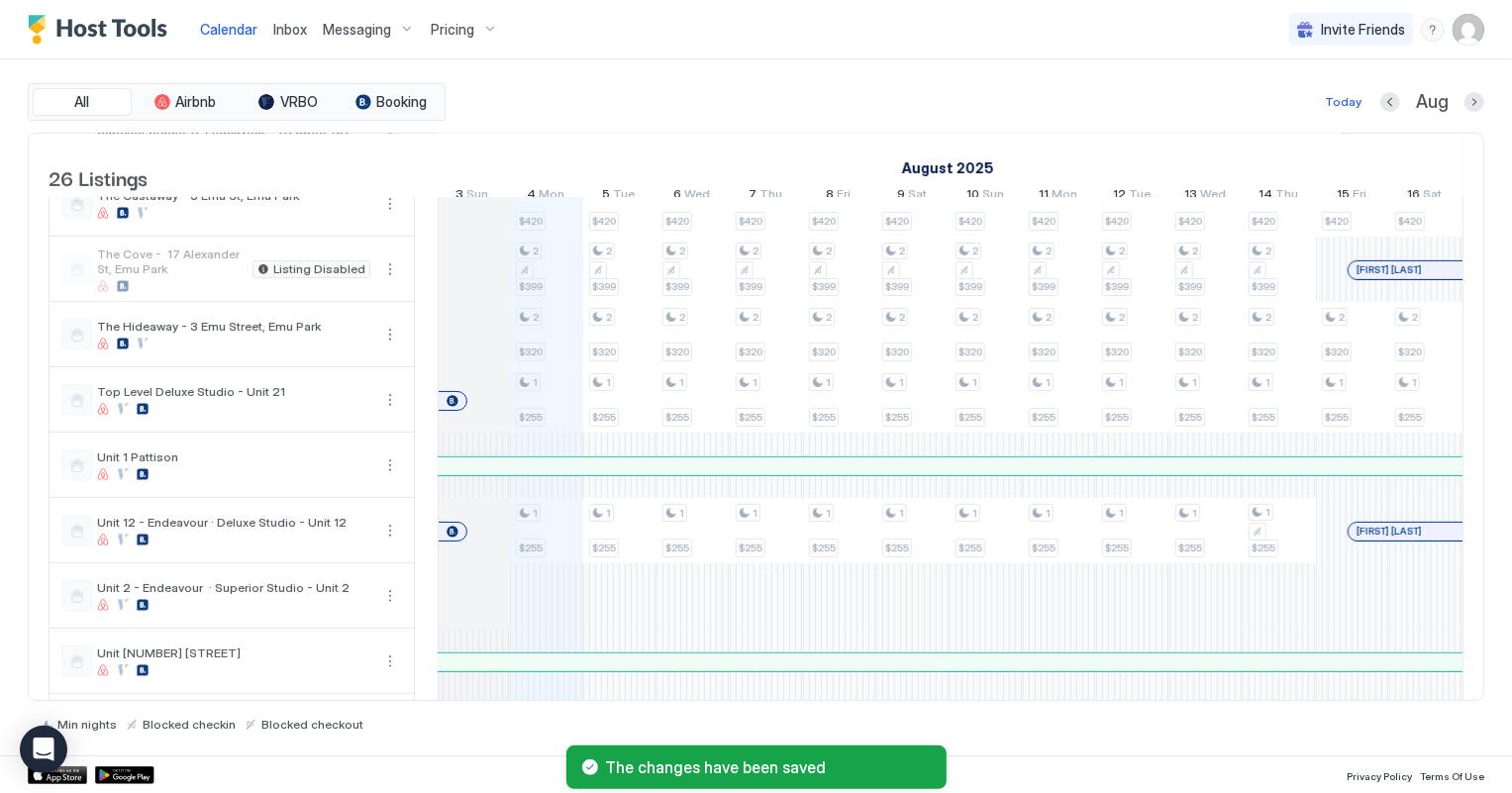 click on "2 $250 2 $250 2 $250 2 $340 2 $299 3 $390 2 $280 2 $420 2 $399 2 $320 1 $255 1 $255 2 $220 3 $350 2 $250 2 $250 2 $250 2 $340 2 $299 3 $390 2 $280 2 $420 2 $399 2 $320 1 $255 1 $255 3 $350 2 $250 2 $250 2 $250 2 $340 3 $390 2 $280 2 $420 2 $399 2 $320 1 $255 1 $255 3 $350 2 $250 2 $250 2 $250 2 $340 3 $390 2 $280 1 $255 2 $420 2 $399 2 $320 1 $255 1 $255 3 $350 2 $250 2 $250 2 $250 3 $390 2 $280 1 $255 2 $420 2 $399 2 $320 1 $255 1 $255 3 $350 2 $250 2 $250 2 $250 2 $299 3 $390 2 $280 1 $255 2 $420 2 $399 2 $320 1 $255 1 $255 2 $245 3 $350 2 $280 2 $250 2 $250 2 $250 2 $340 3 $390 2 $280 1 $255 2 $420 2 $399 2 $320 1 $255 1 $255 2 $220 3 $350 2 $280 3 $275 2 $250 2 $250 2 $250 3 $390 2 $280 1 $255 2 $420 2 $399 2 $320 1 $255 1 $255 2 $220 3 $350 2 $280 3 $275 2 $250 2 $250 2 $250 3 $390 2 $280 1 $255 2 $420 2 $399 2 $320 1 $255 1 $255 2 $220 3 $350 3 $275 2 $250 2 $250 2 $250 3 $390 2 $280 1 $255 2 $420 2 $399 2 $320 1 $255 1 $255 2 $220 3 $275 2 $250 2 $250 2 $340 3 $390 2 $280 2 $420 2 $399 2 $320 1 $255 1" at bounding box center [1389, 237] 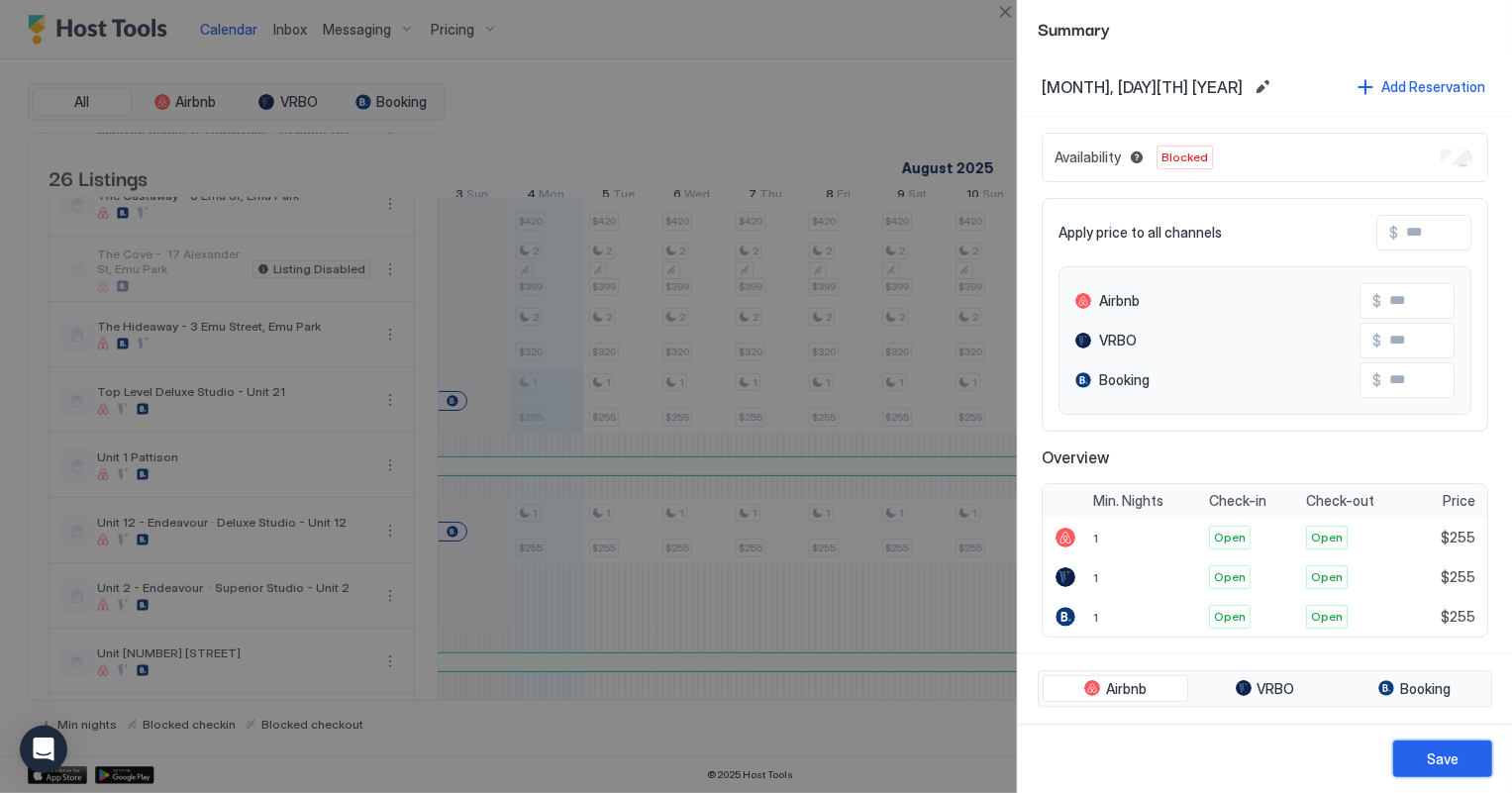 click on "Save" at bounding box center [1443, 758] 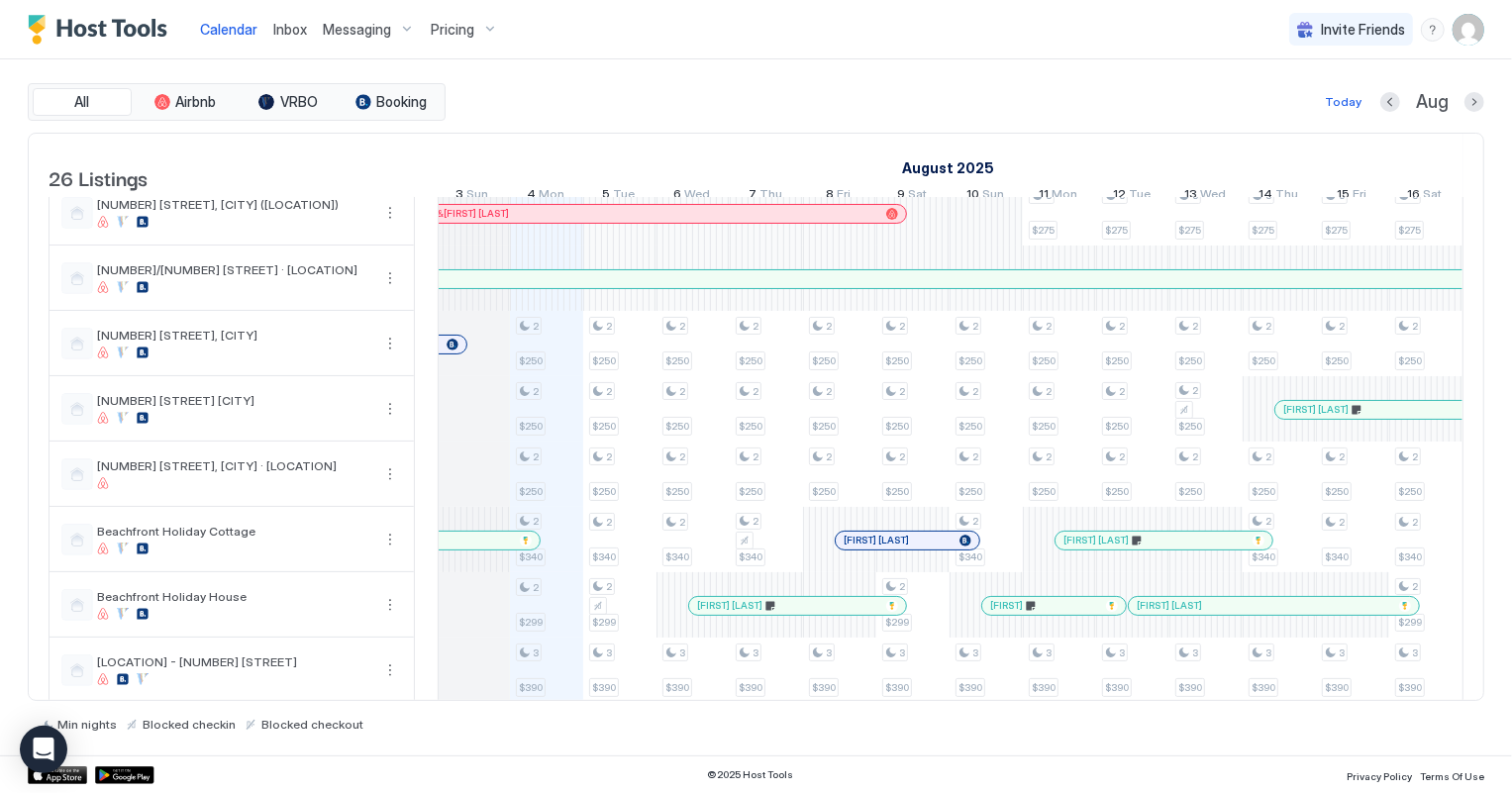 scroll, scrollTop: 0, scrollLeft: 0, axis: both 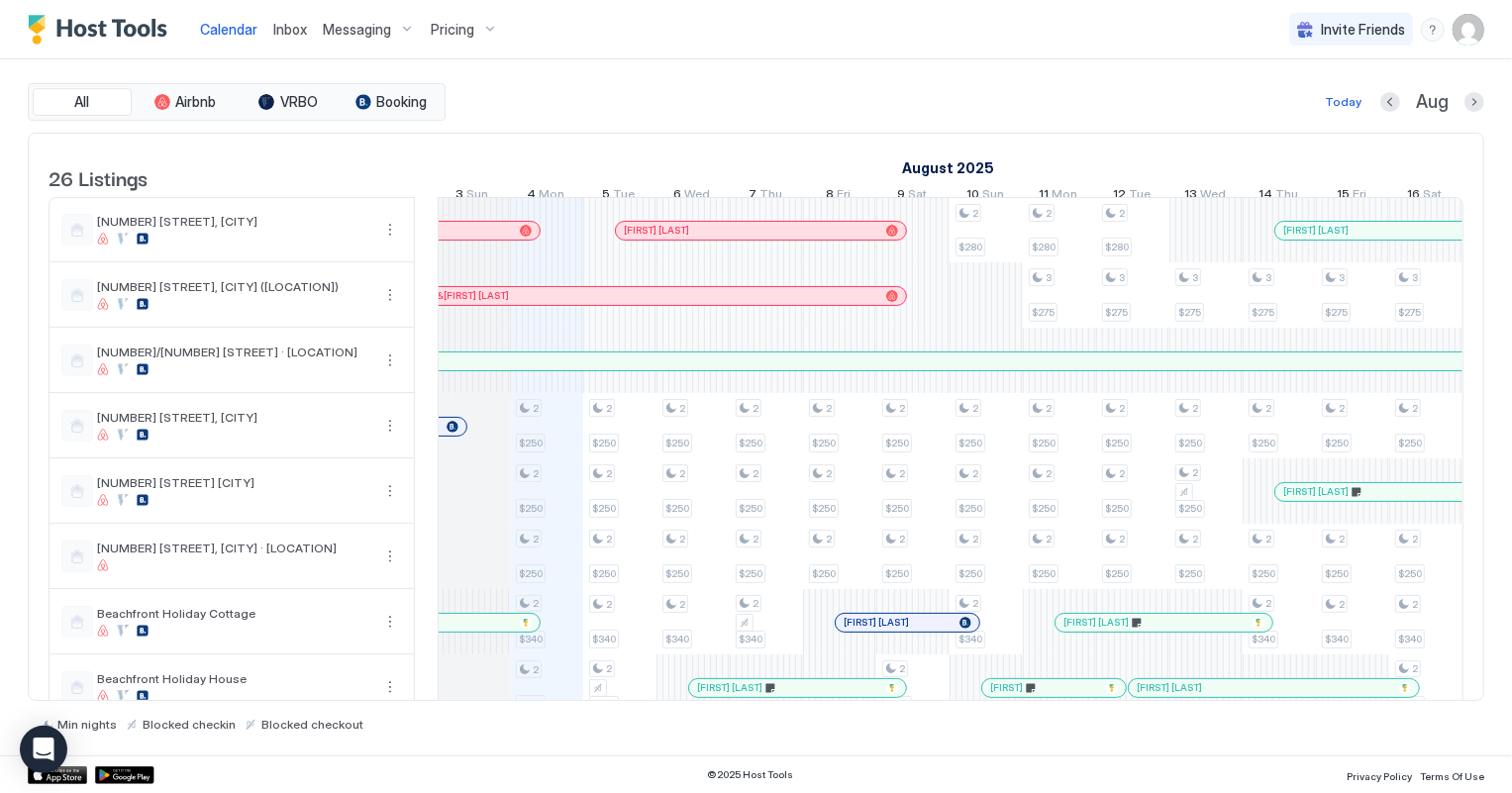 click on "Inbox" at bounding box center [290, 29] 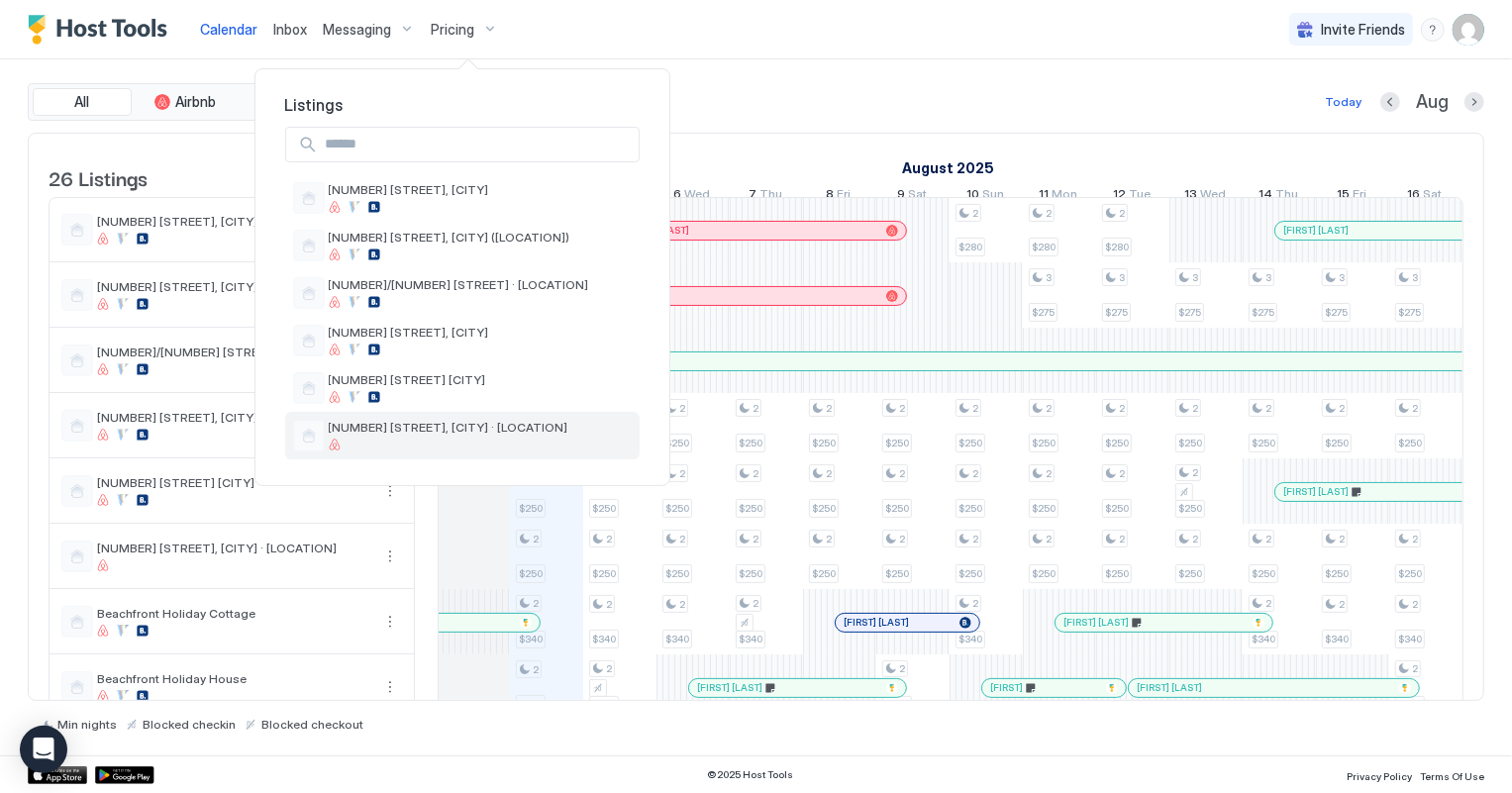 click on "[NUMBER] [STREET], [CITY] · [AREA]" at bounding box center (449, 427) 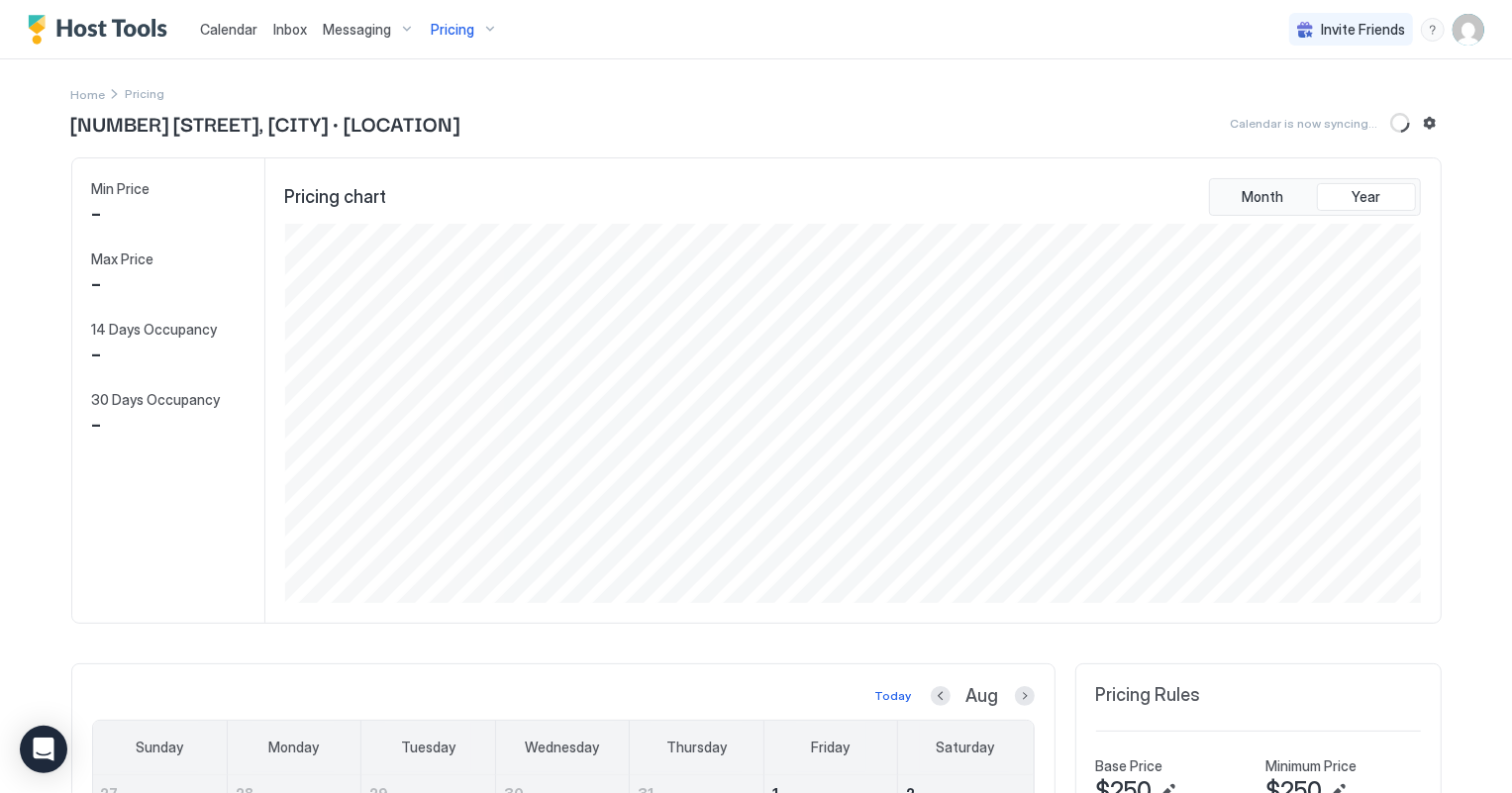 scroll, scrollTop: 989632, scrollLeft: 989036, axis: both 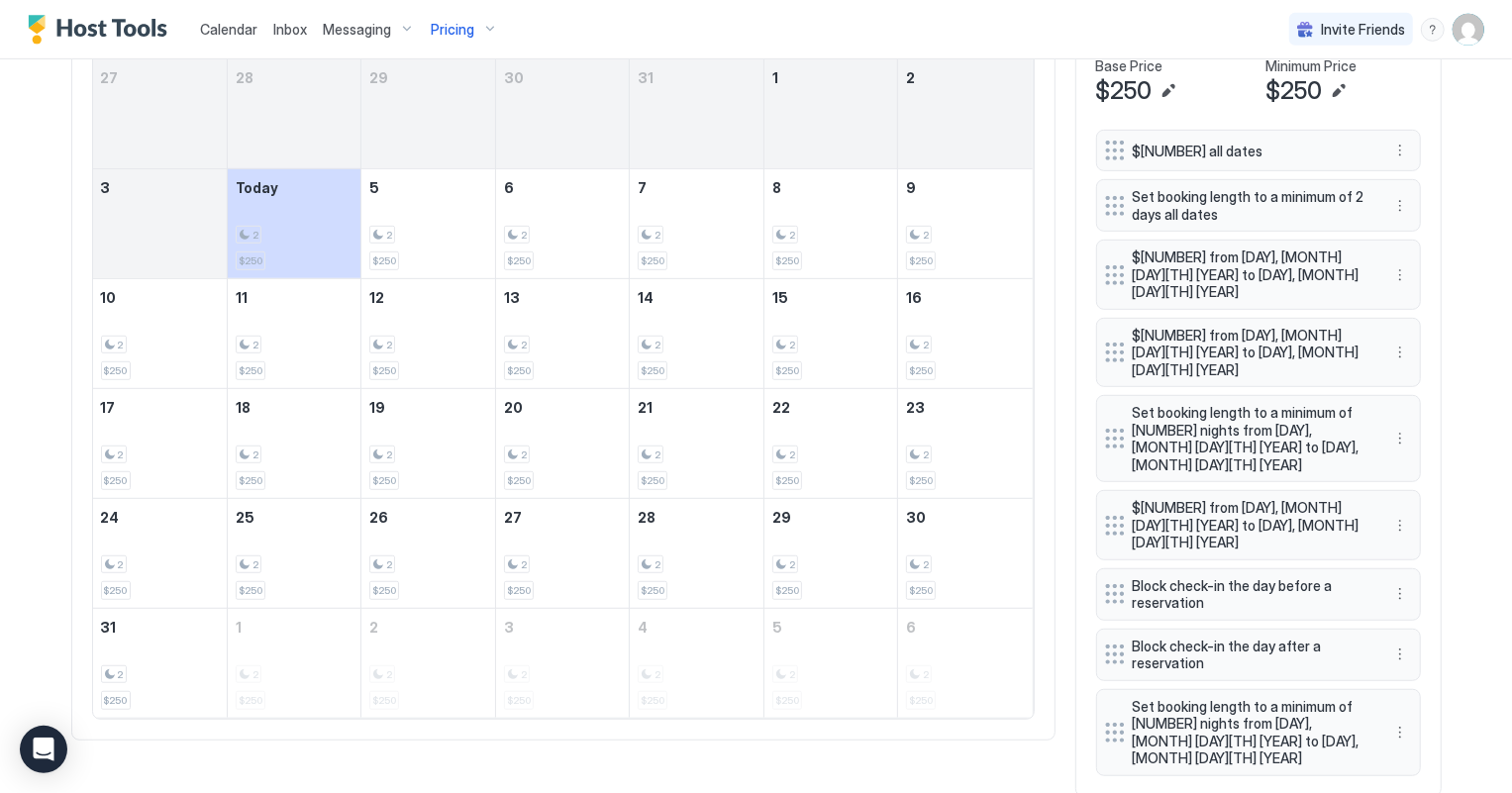 drag, startPoint x: 1015, startPoint y: 4, endPoint x: 989, endPoint y: 20, distance: 30.528675 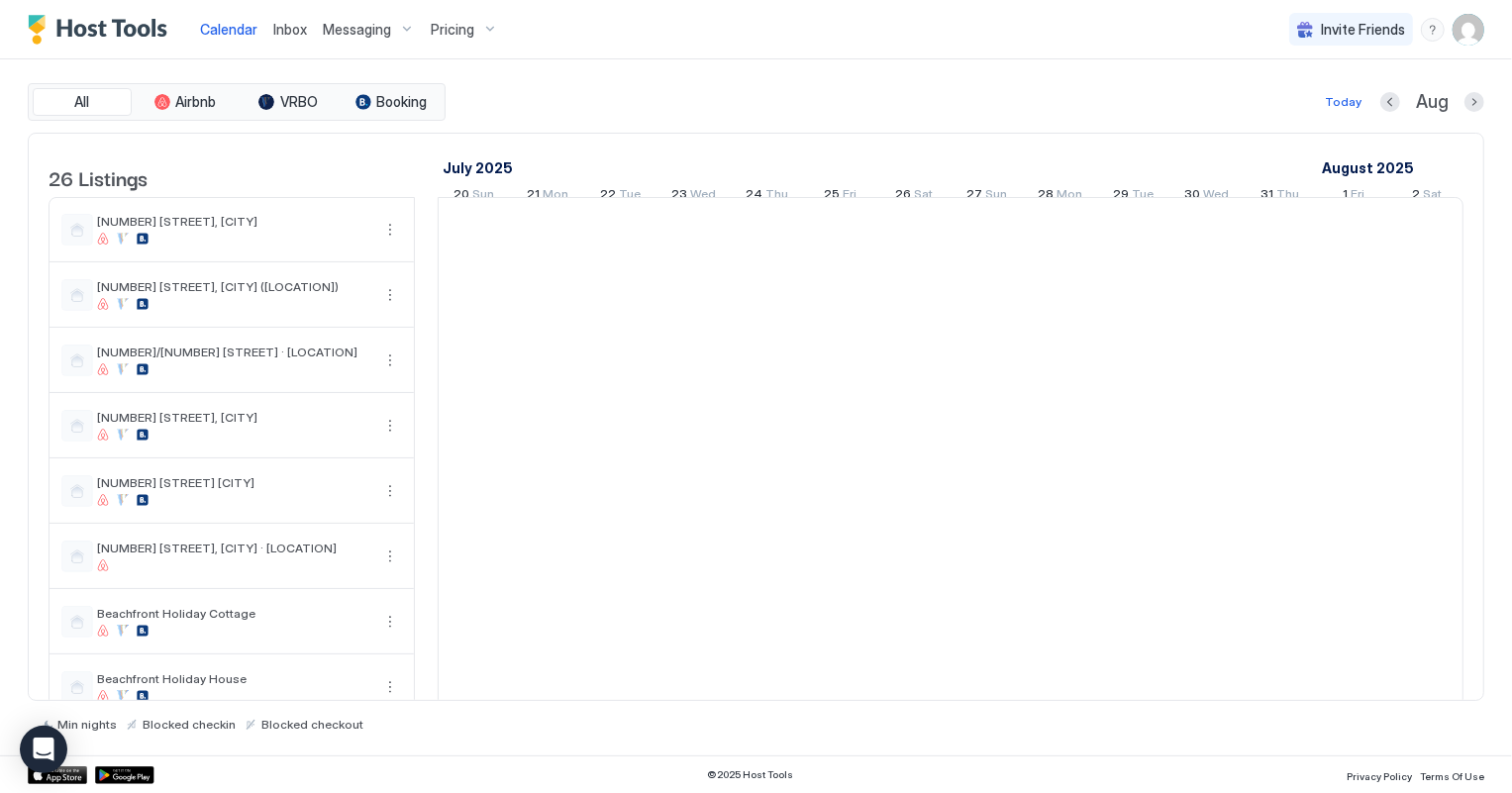 scroll, scrollTop: 0, scrollLeft: 0, axis: both 